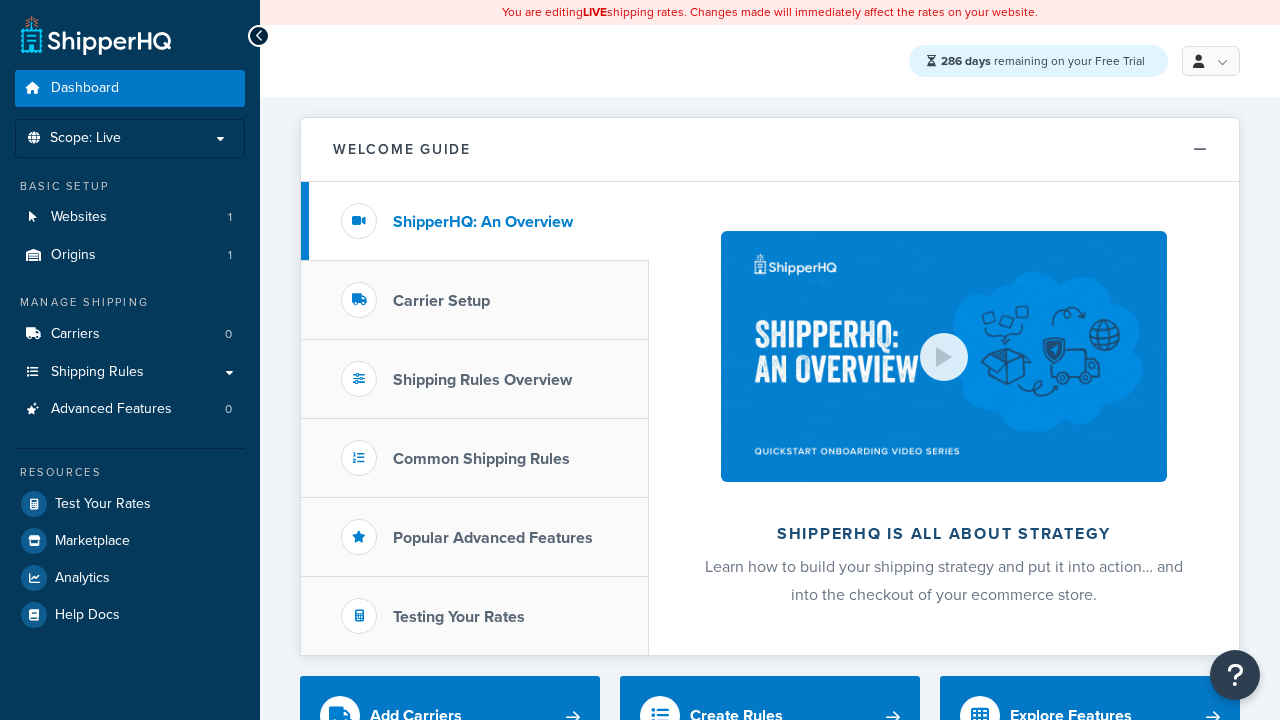 scroll, scrollTop: 0, scrollLeft: 0, axis: both 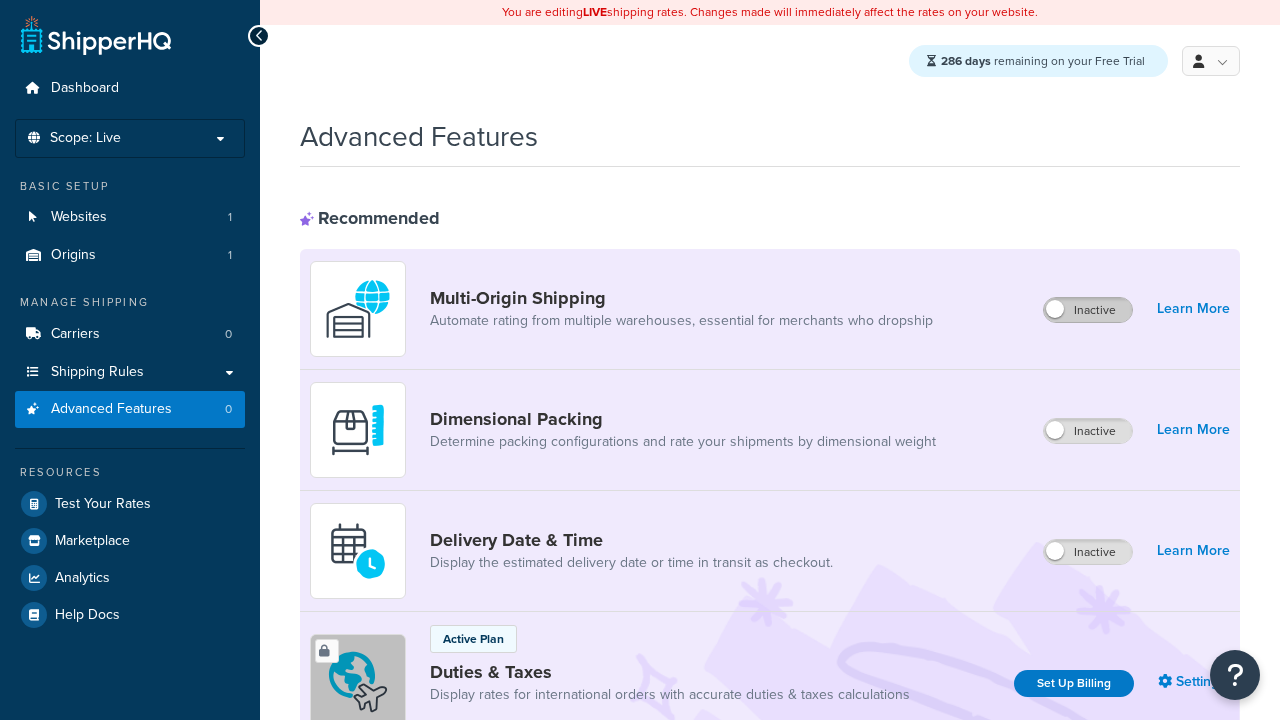 click on "Inactive" at bounding box center (1088, 310) 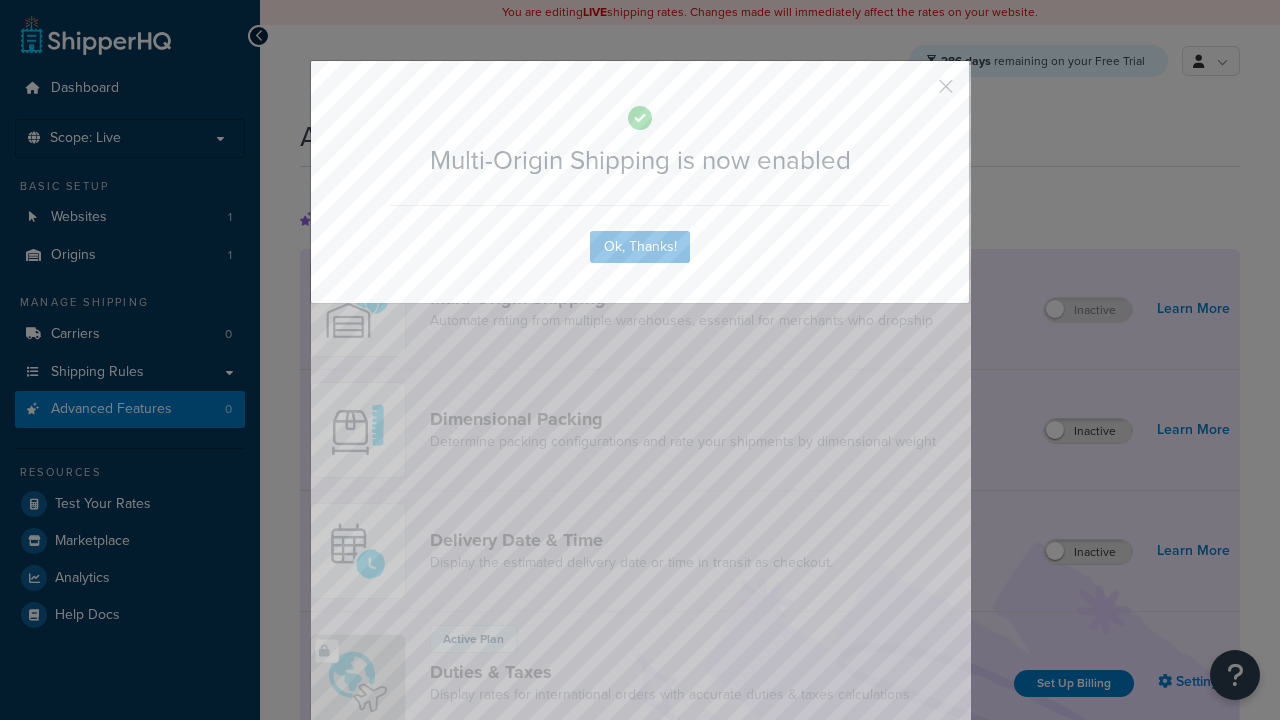 scroll, scrollTop: 0, scrollLeft: 0, axis: both 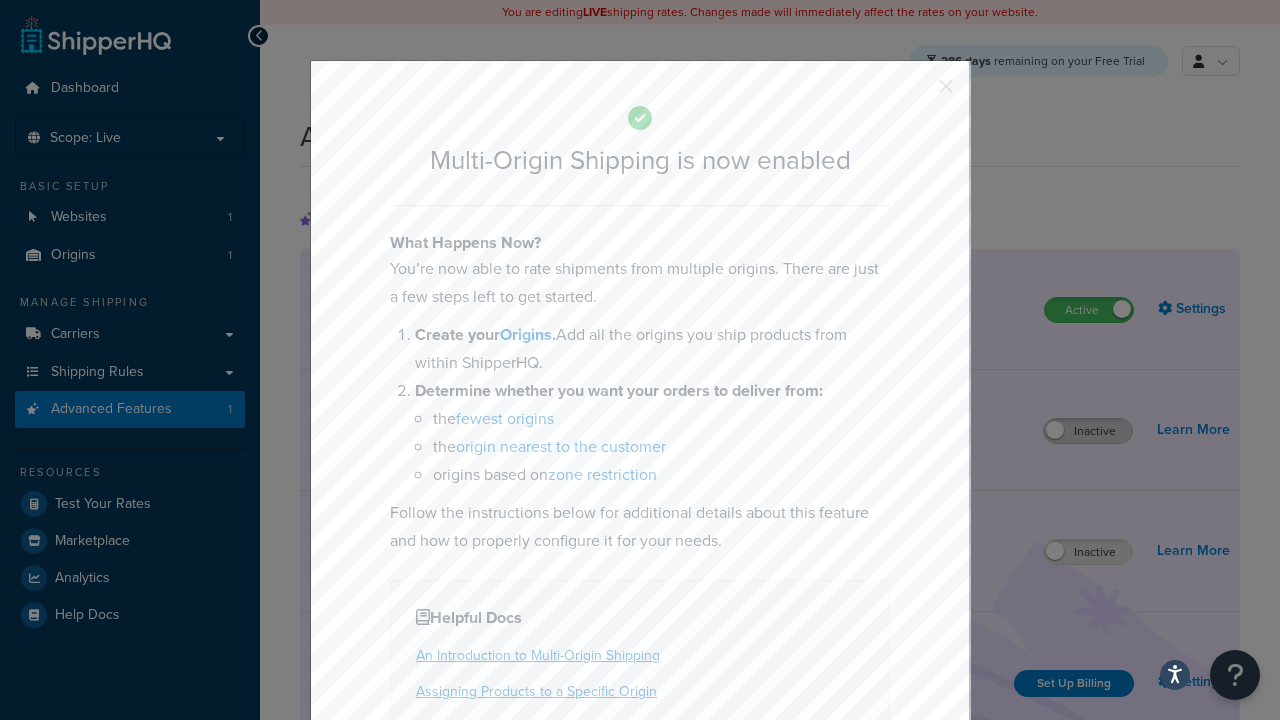click at bounding box center [916, 93] 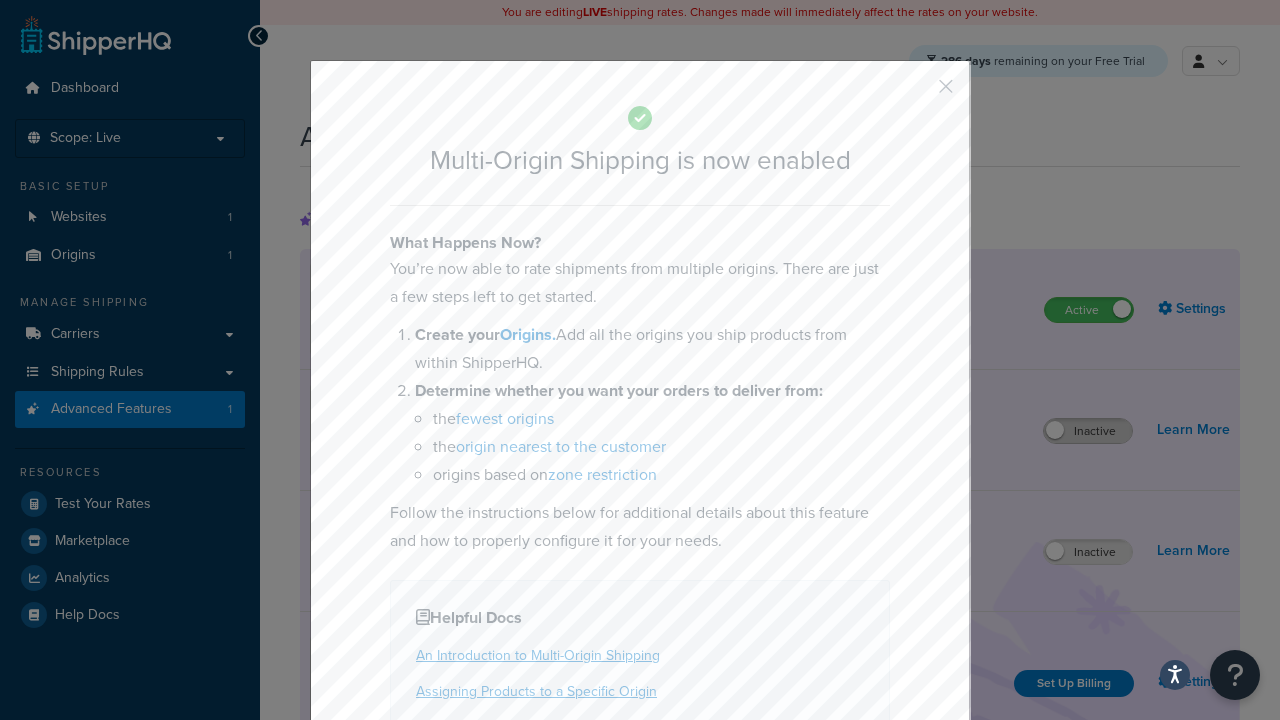 click on "Inactive" at bounding box center (1088, 431) 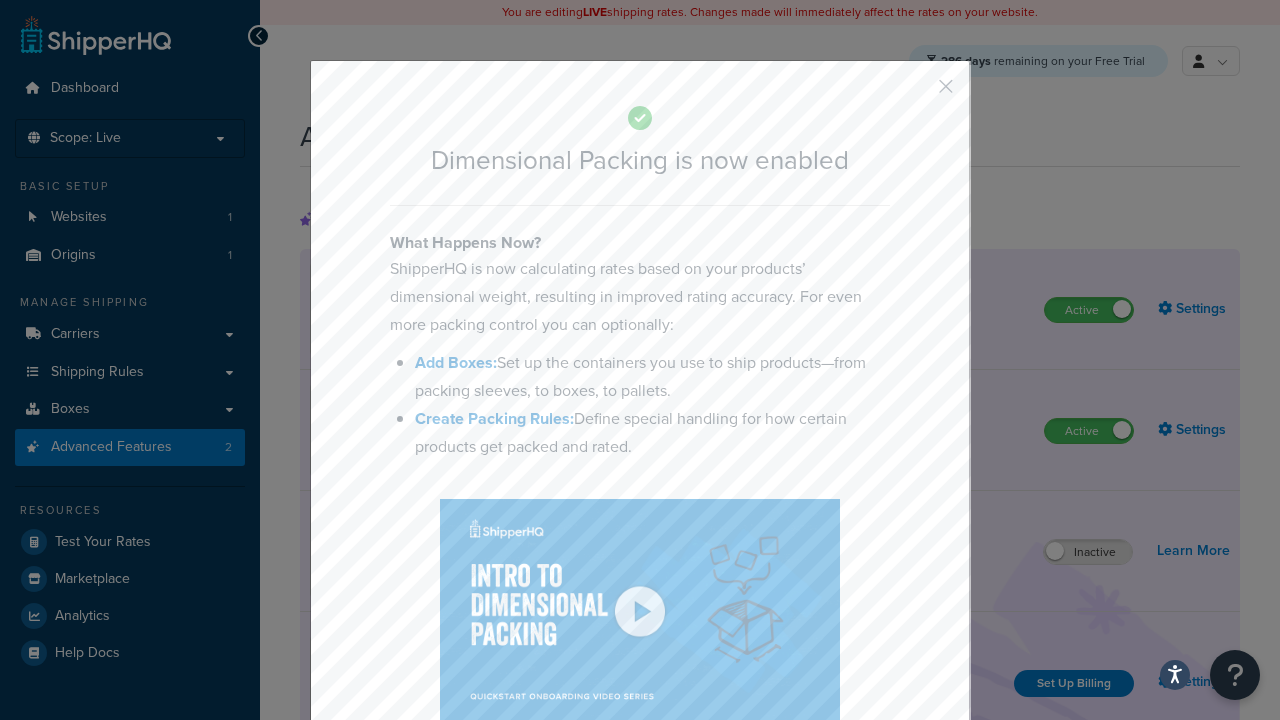 click at bounding box center (916, 93) 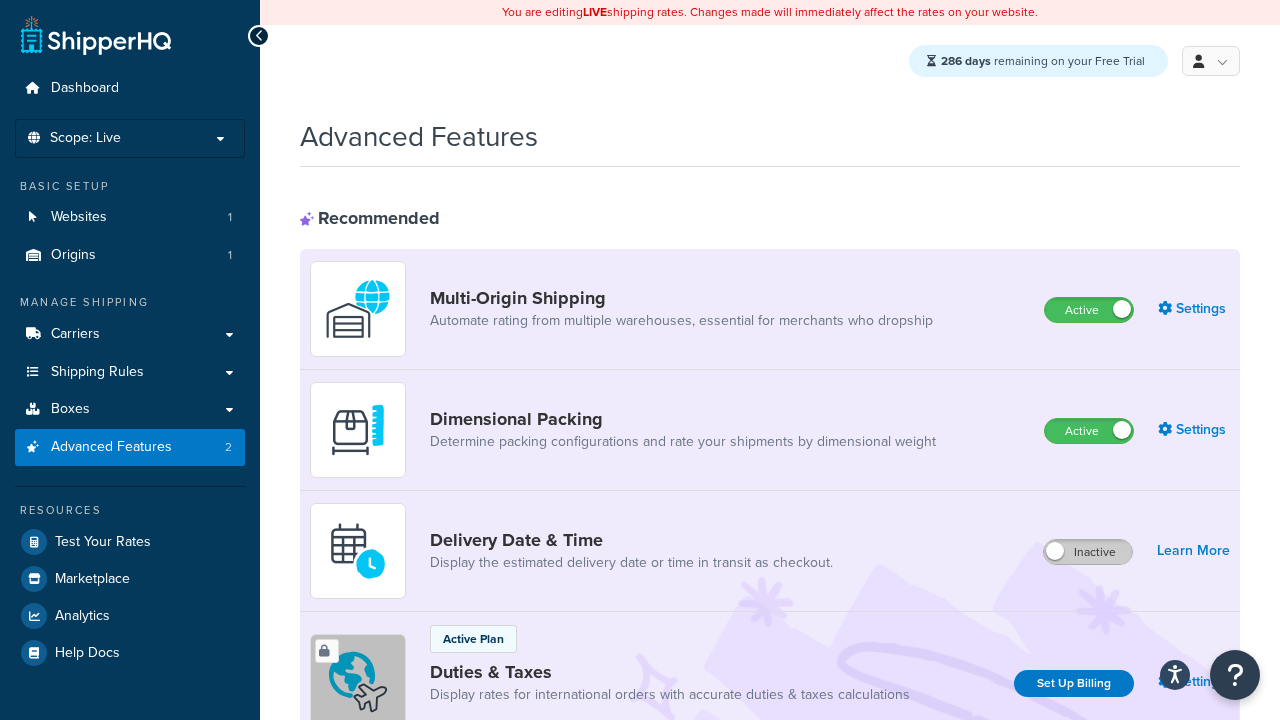 click on "Inactive" at bounding box center (1088, 552) 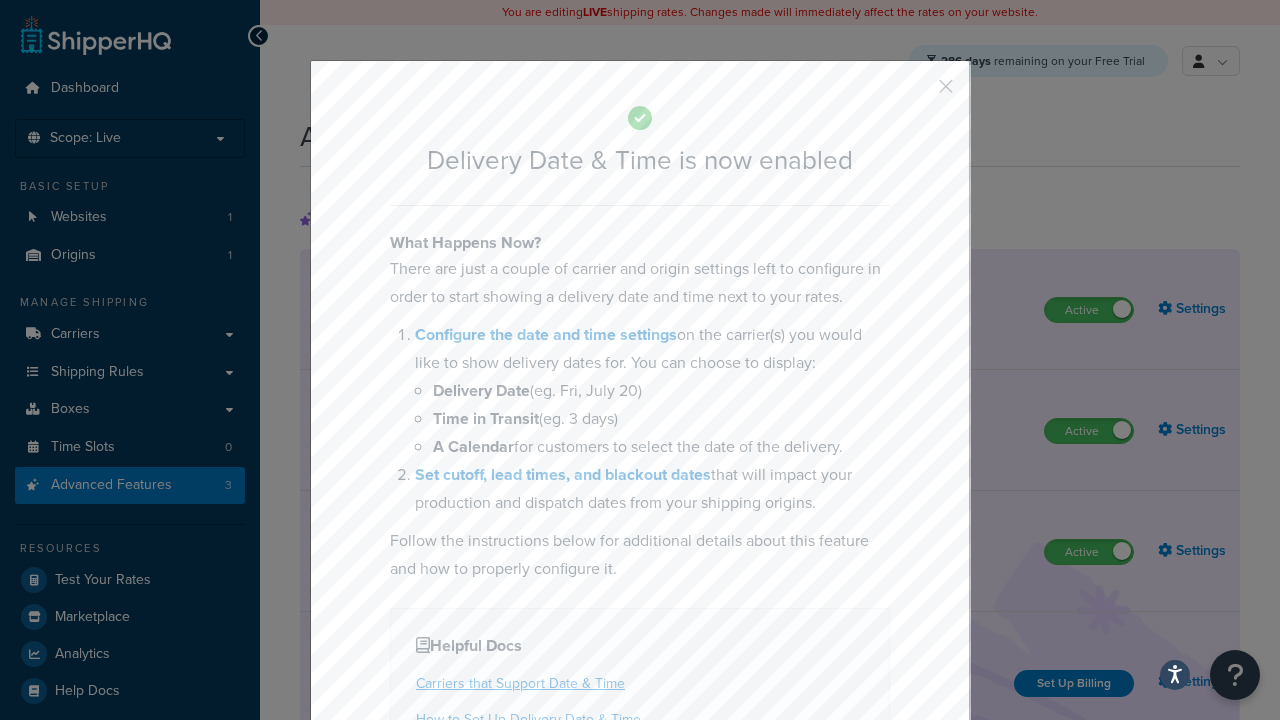 click at bounding box center (916, 93) 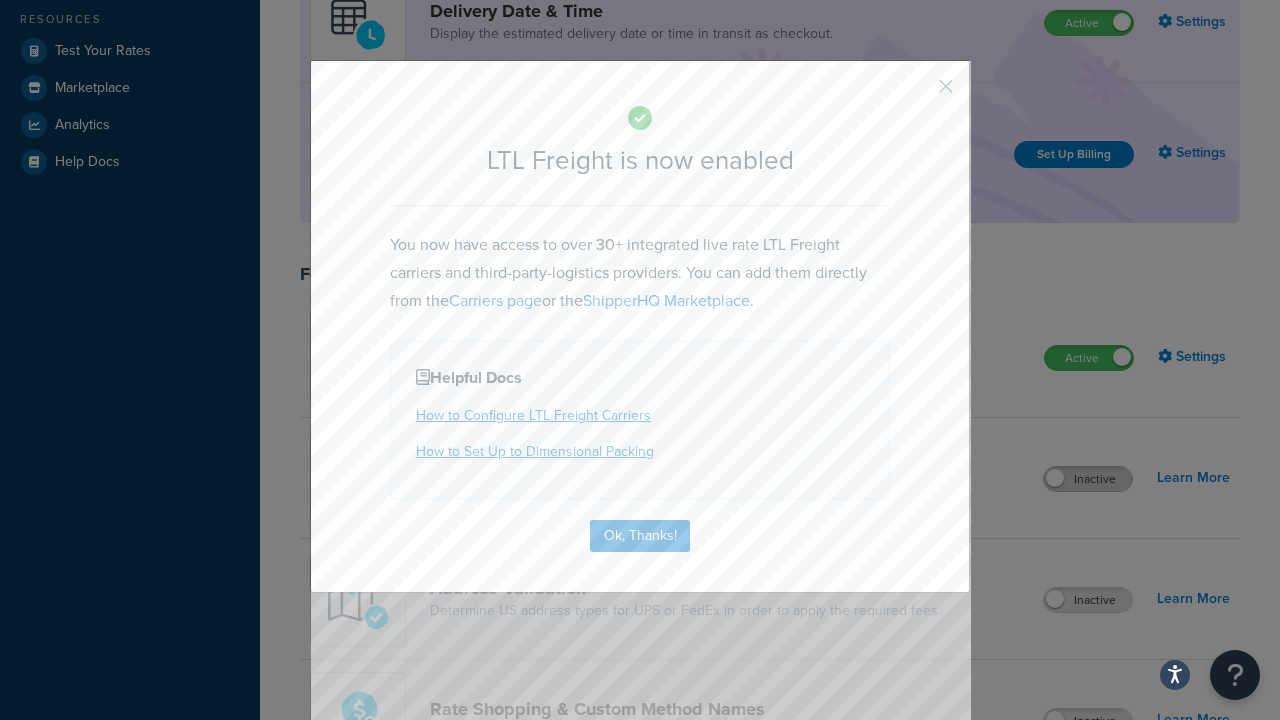 click at bounding box center (916, 93) 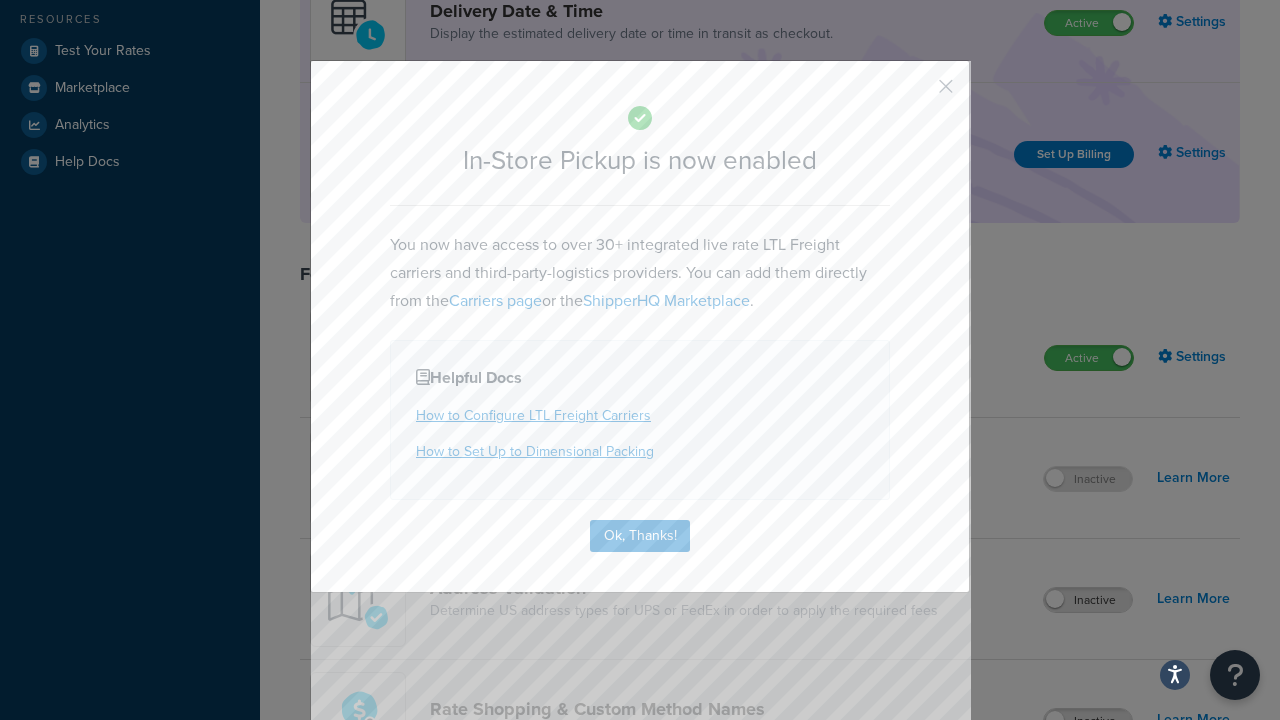 scroll, scrollTop: 567, scrollLeft: 0, axis: vertical 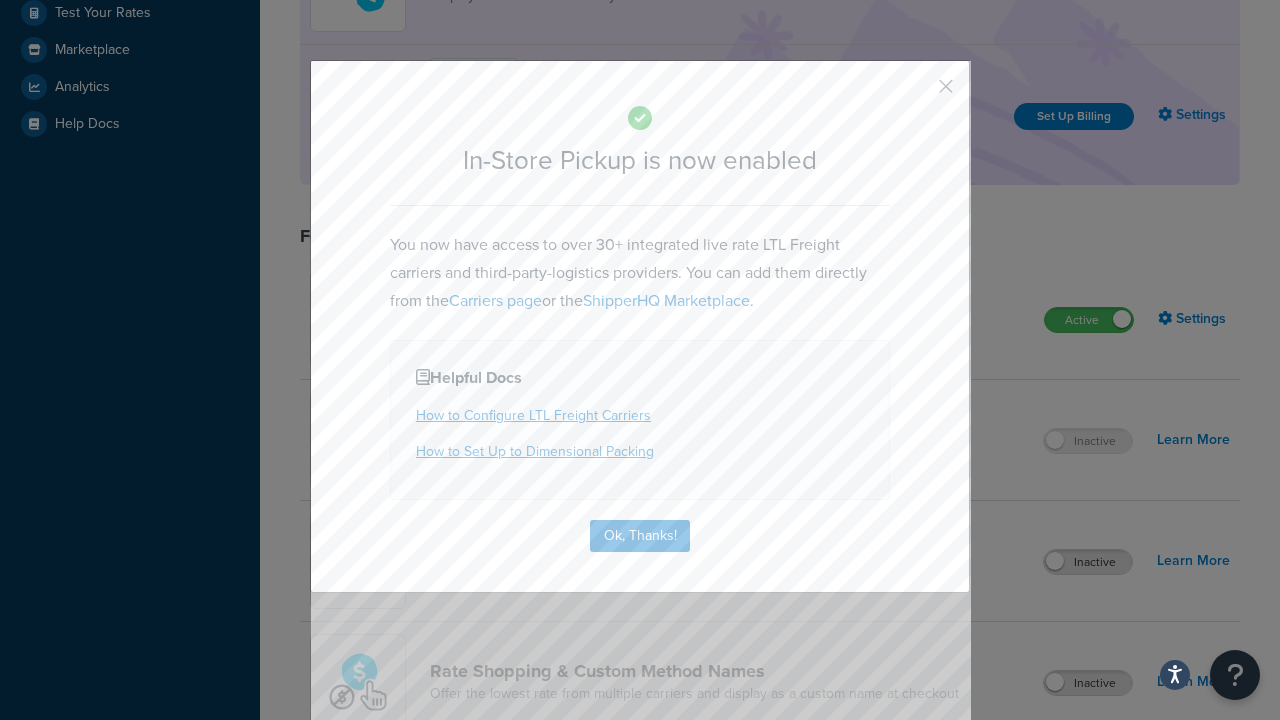 click at bounding box center (916, 93) 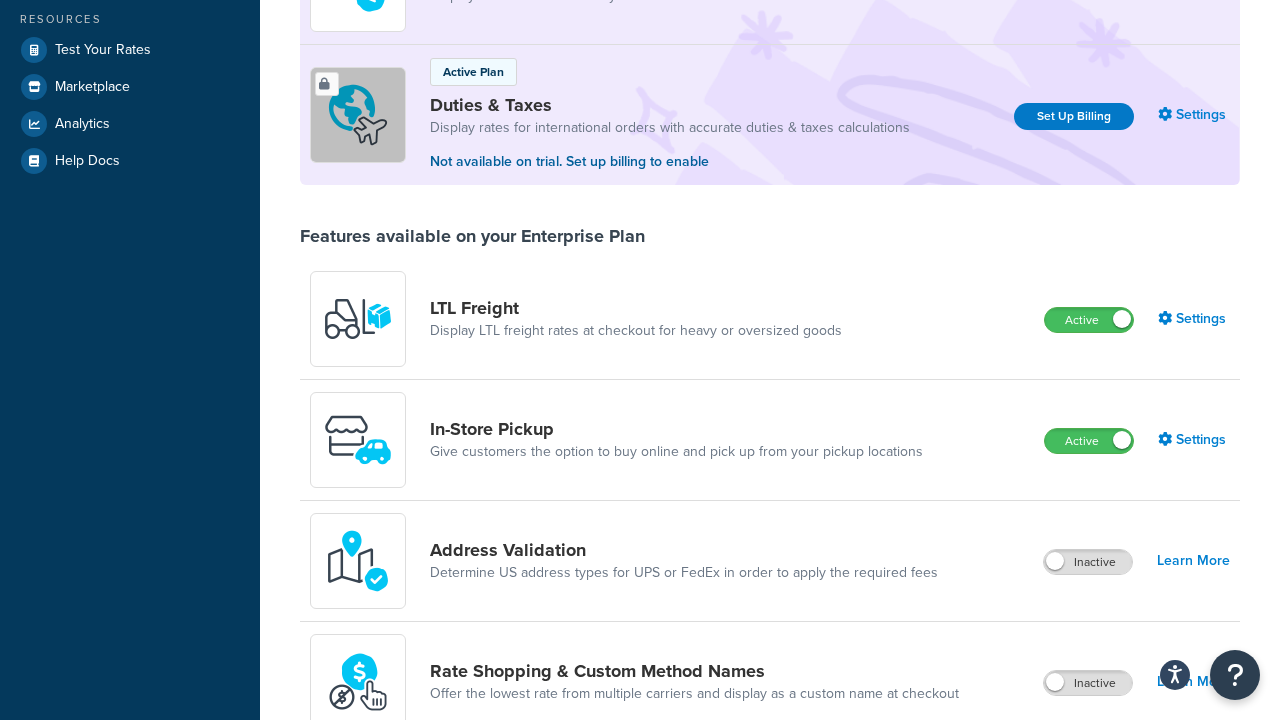 click on "Inactive" at bounding box center (1088, 562) 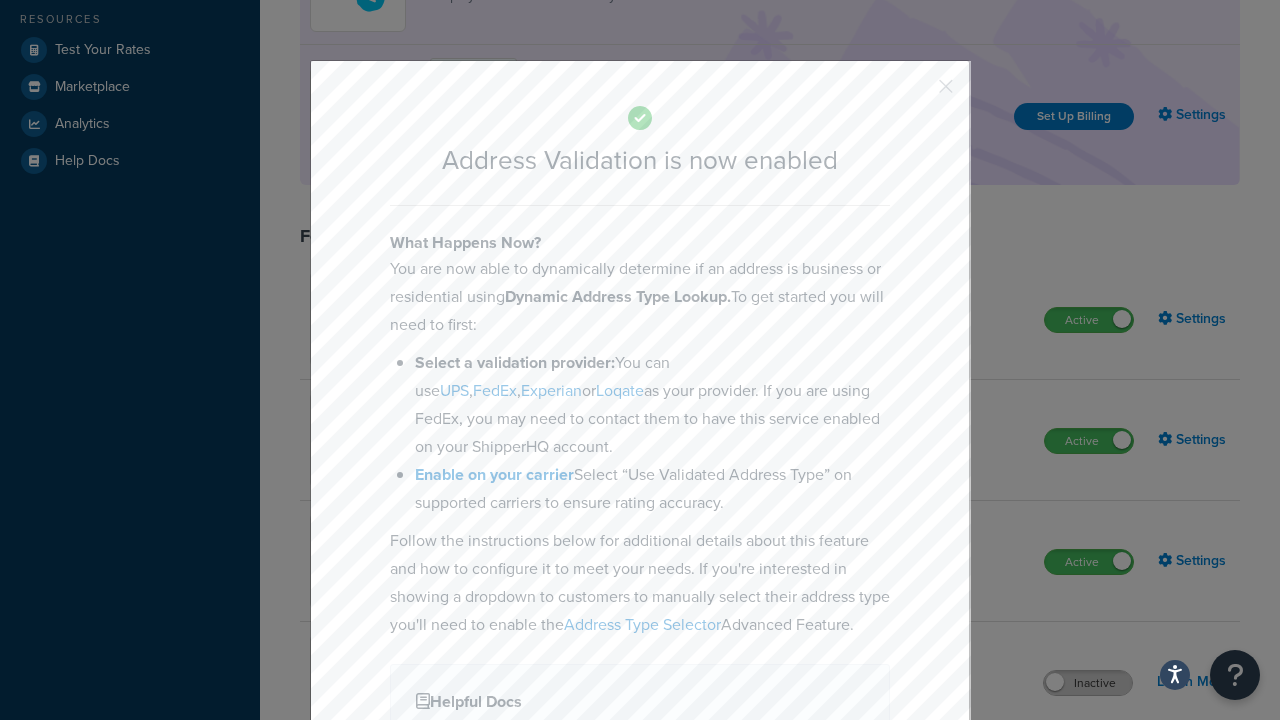 click at bounding box center (916, 93) 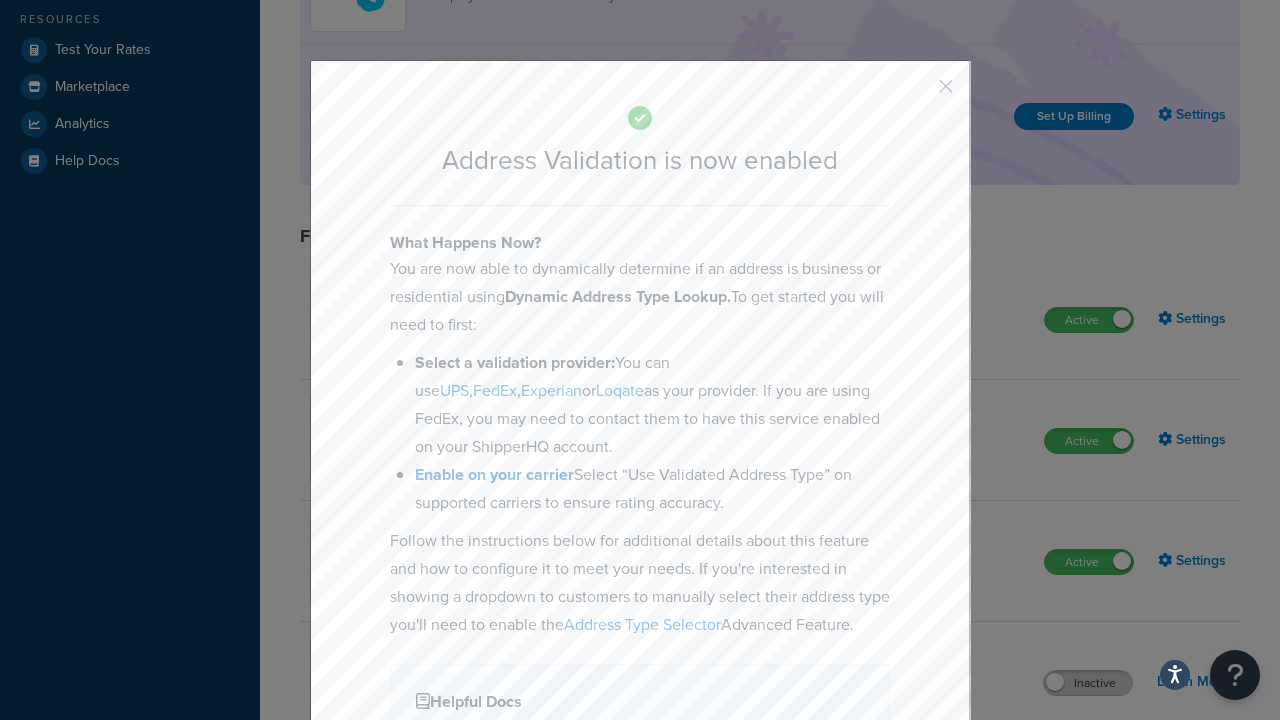 click on "Inactive" at bounding box center (1088, 683) 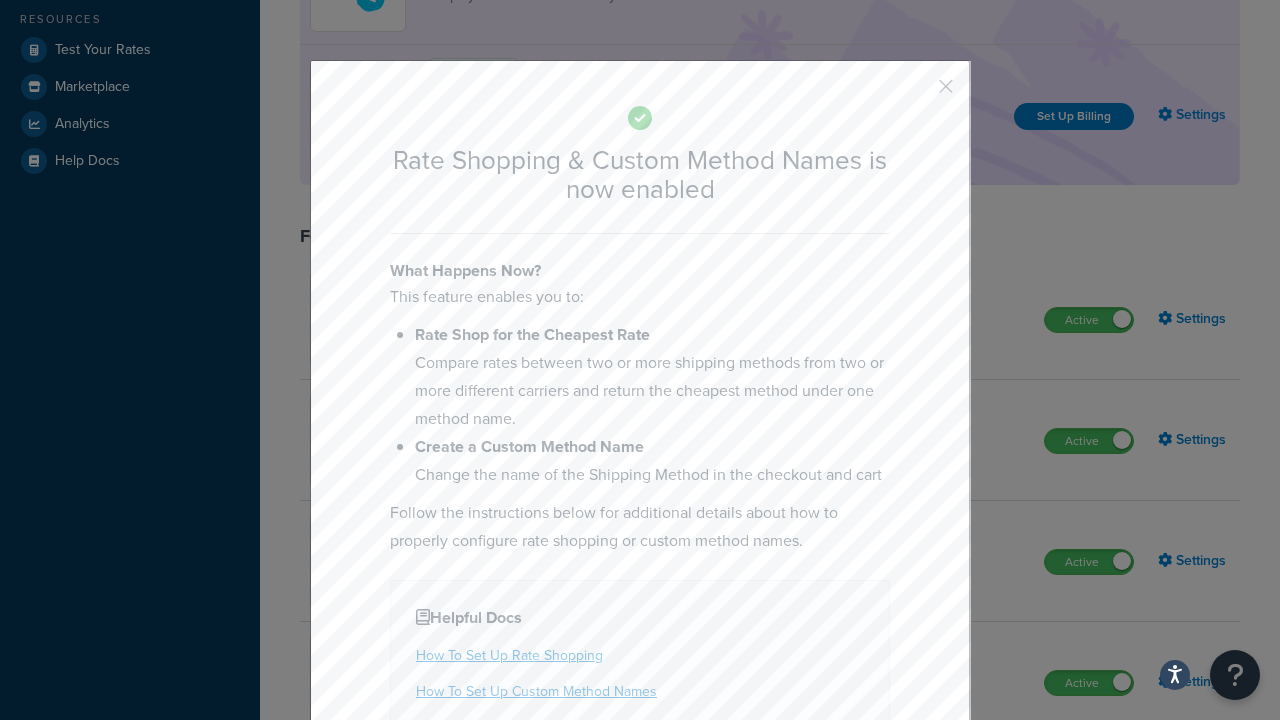 click at bounding box center (916, 93) 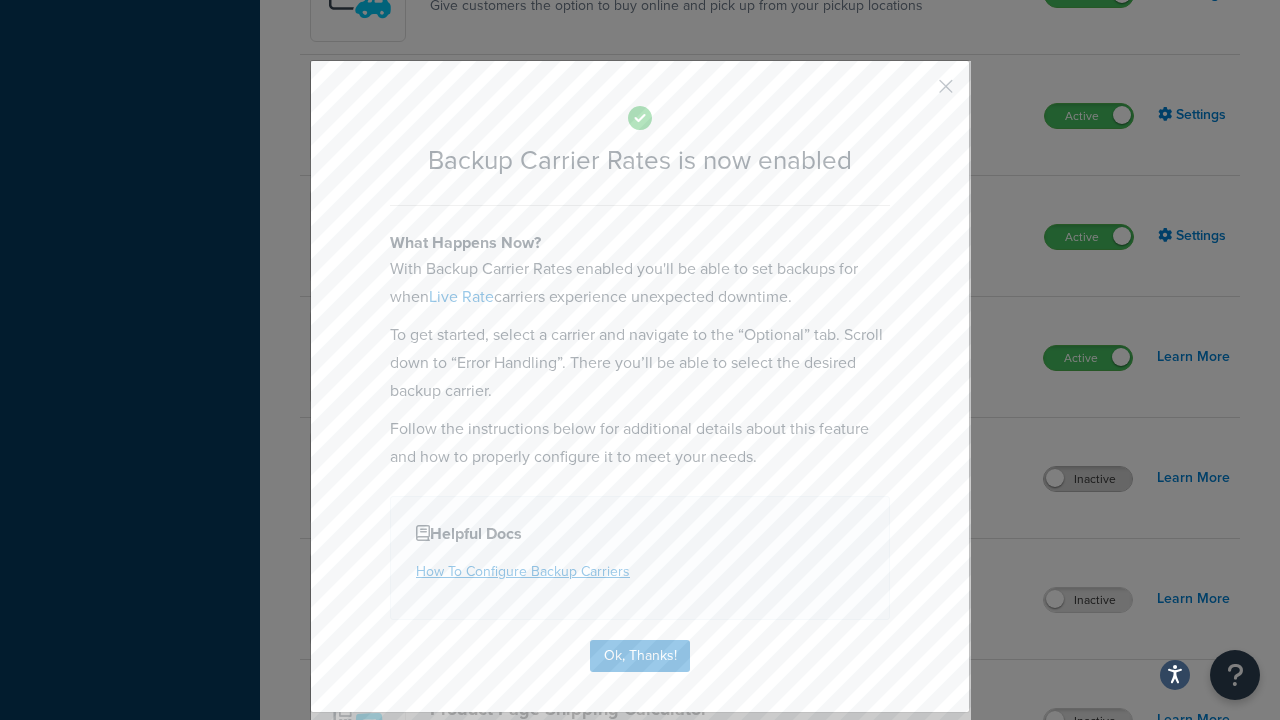 click at bounding box center [916, 93] 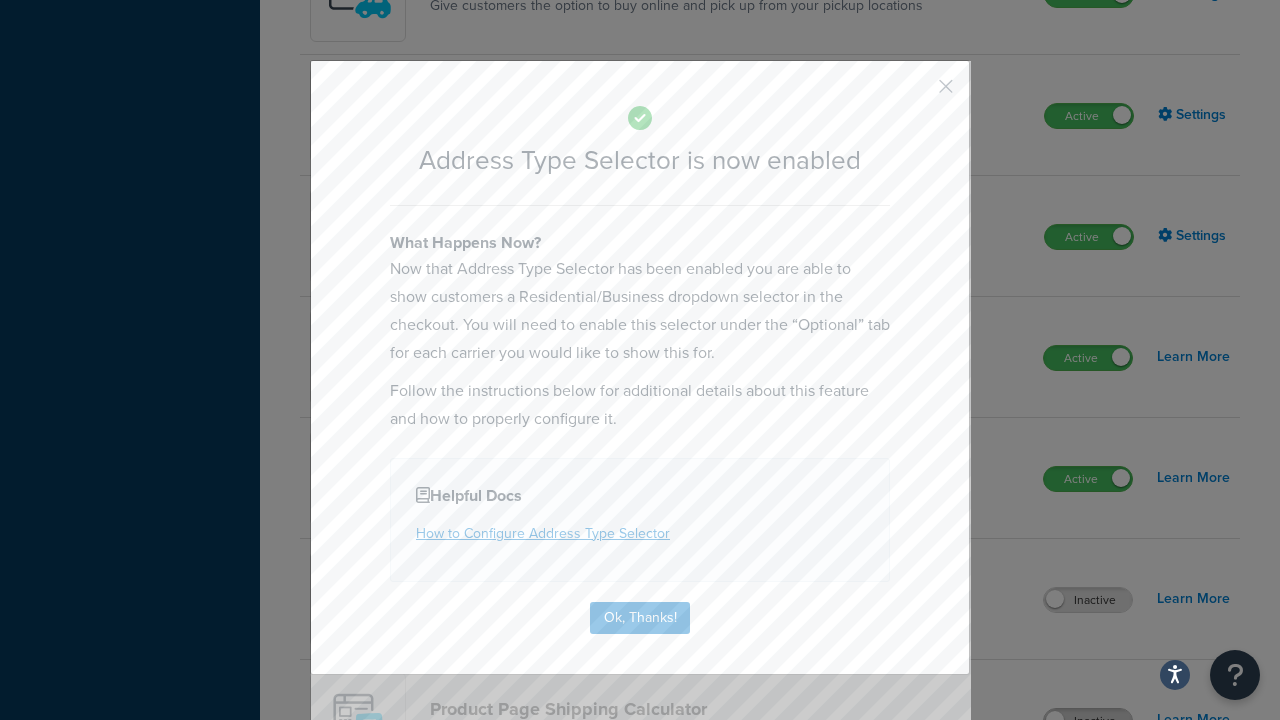 click at bounding box center [916, 93] 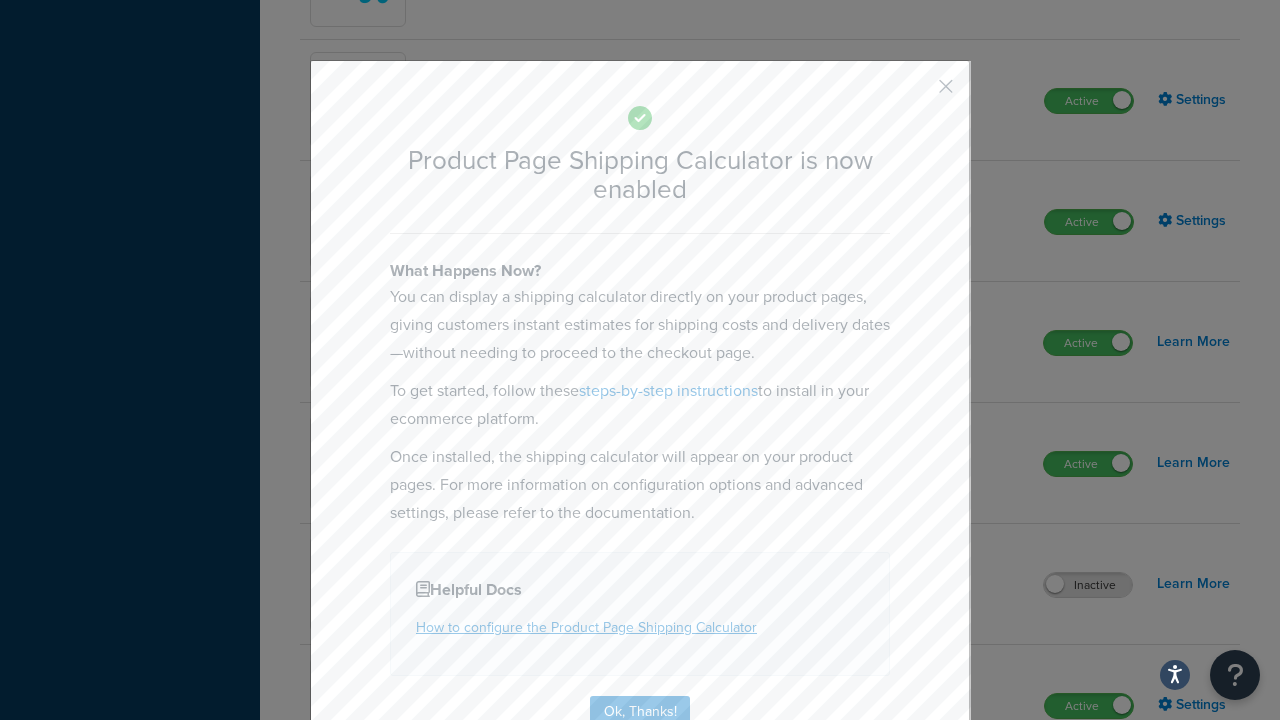 click at bounding box center (916, 93) 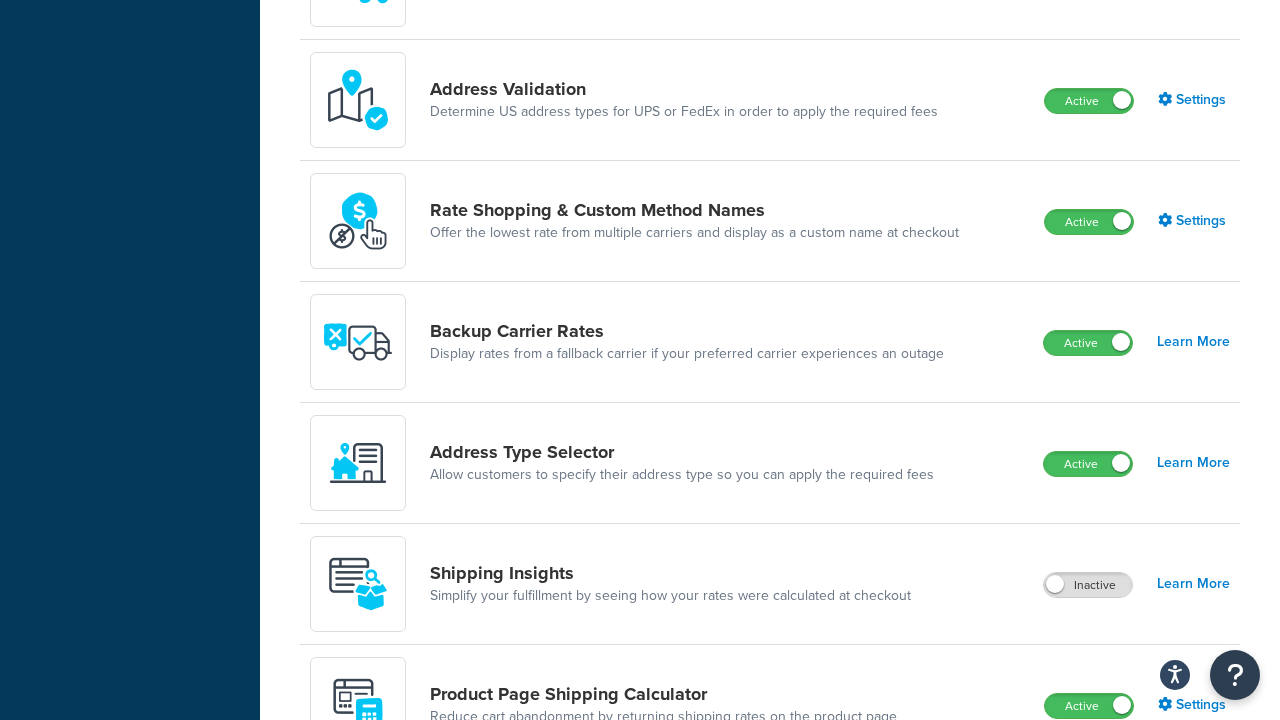 click on "Inactive" at bounding box center [1088, 827] 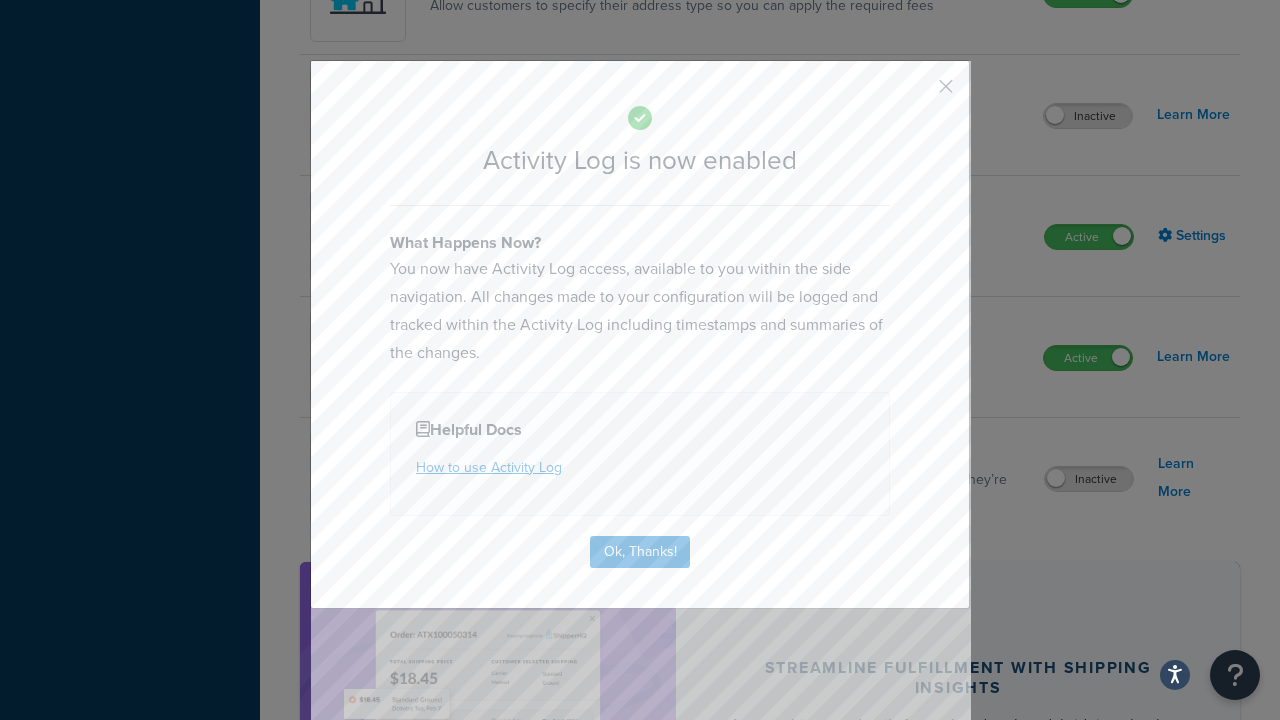 click at bounding box center [916, 93] 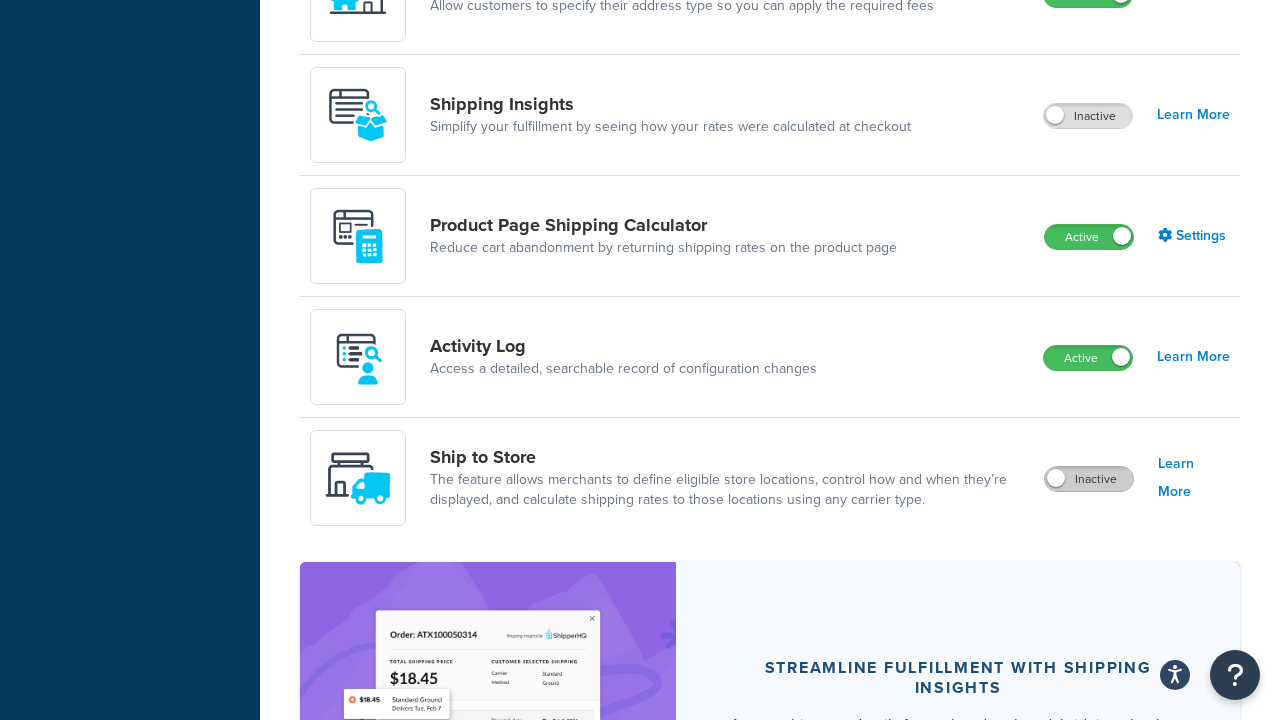 click on "Inactive" at bounding box center (1089, 479) 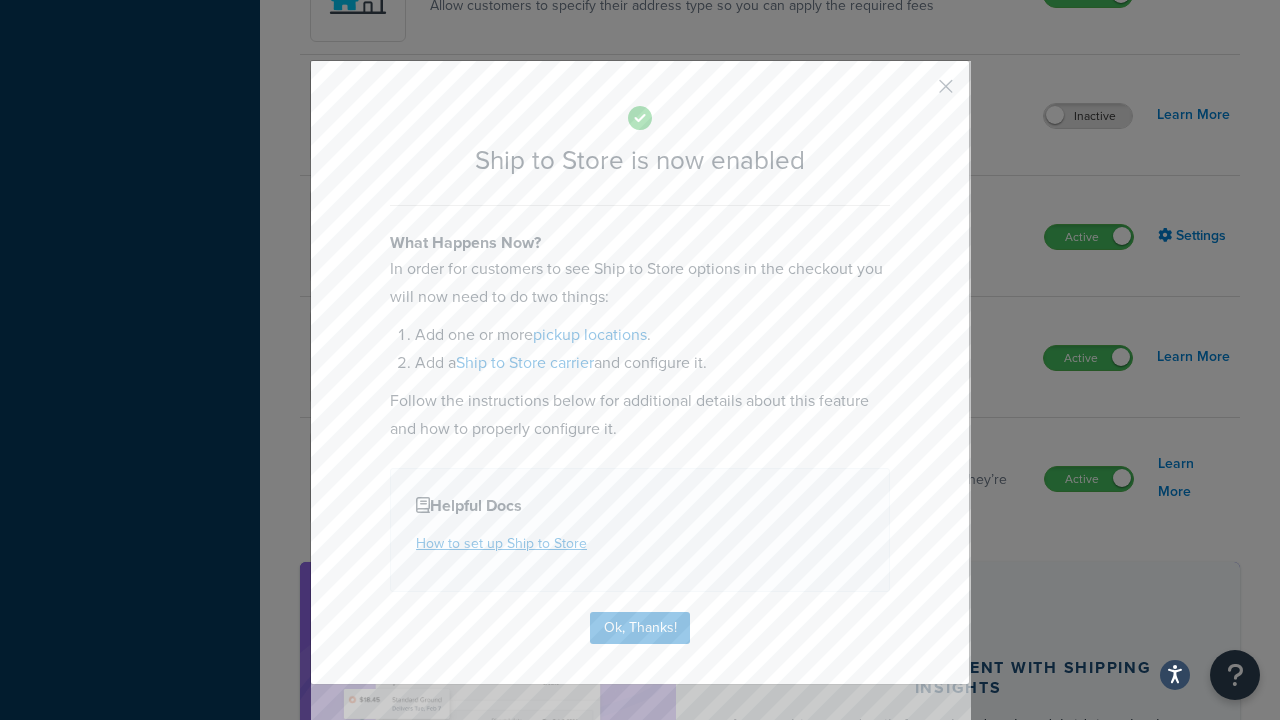 click at bounding box center [916, 93] 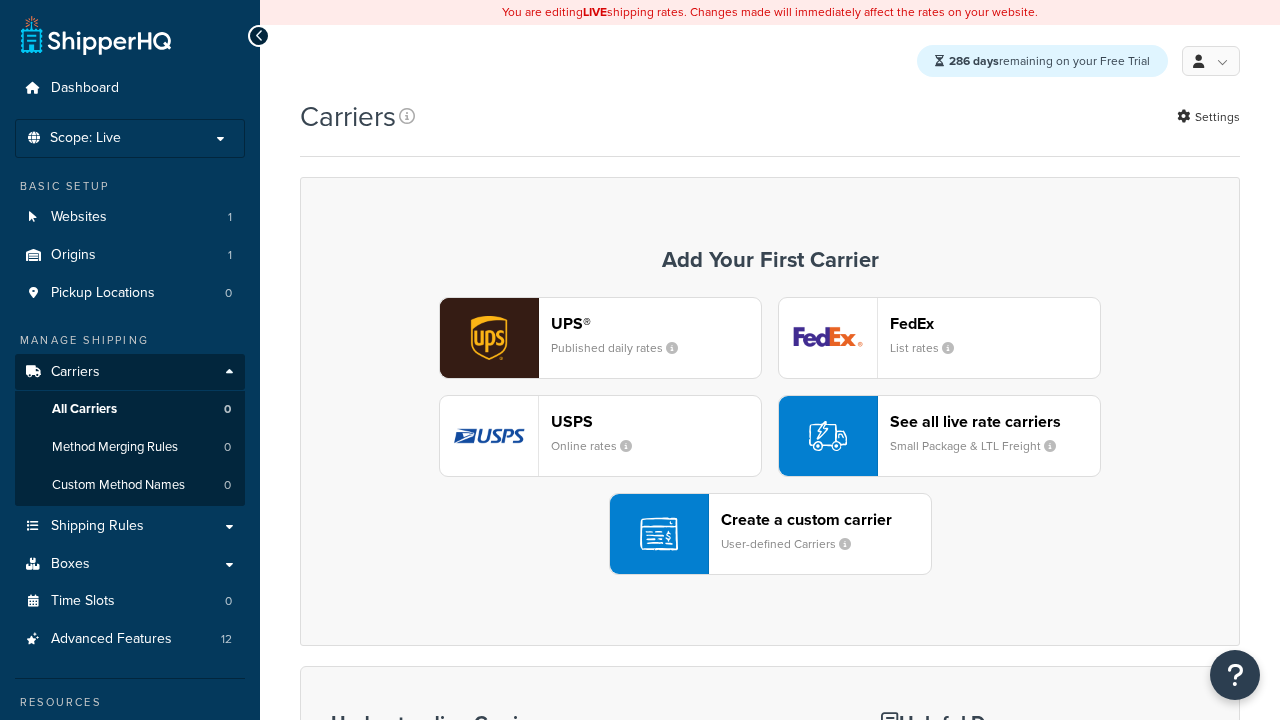 scroll, scrollTop: 0, scrollLeft: 0, axis: both 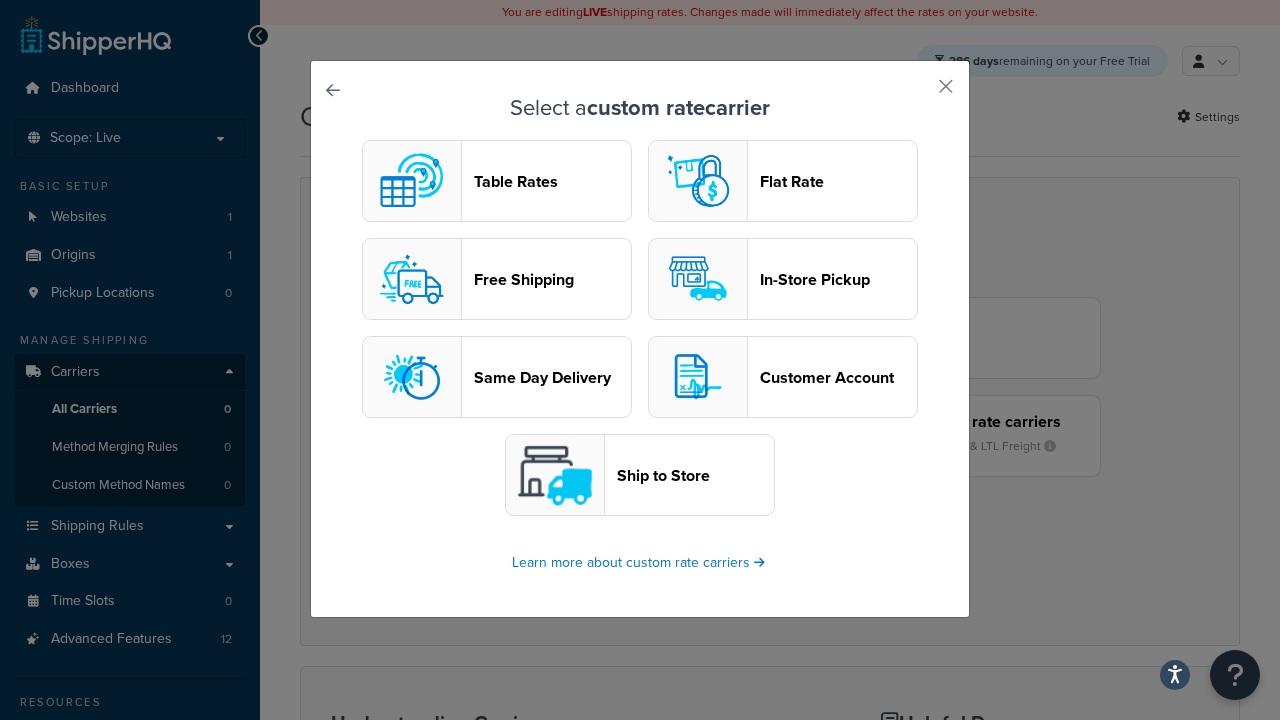 click on "In-Store Pickup" at bounding box center [838, 279] 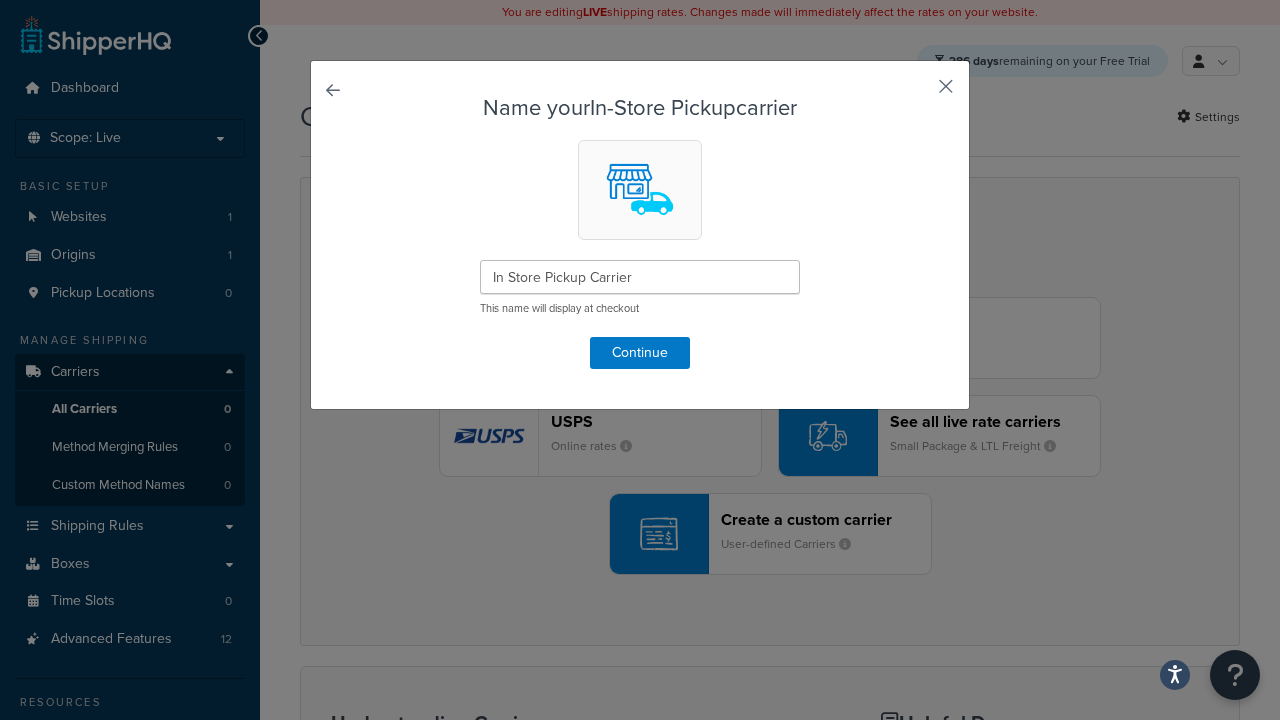 click at bounding box center (916, 93) 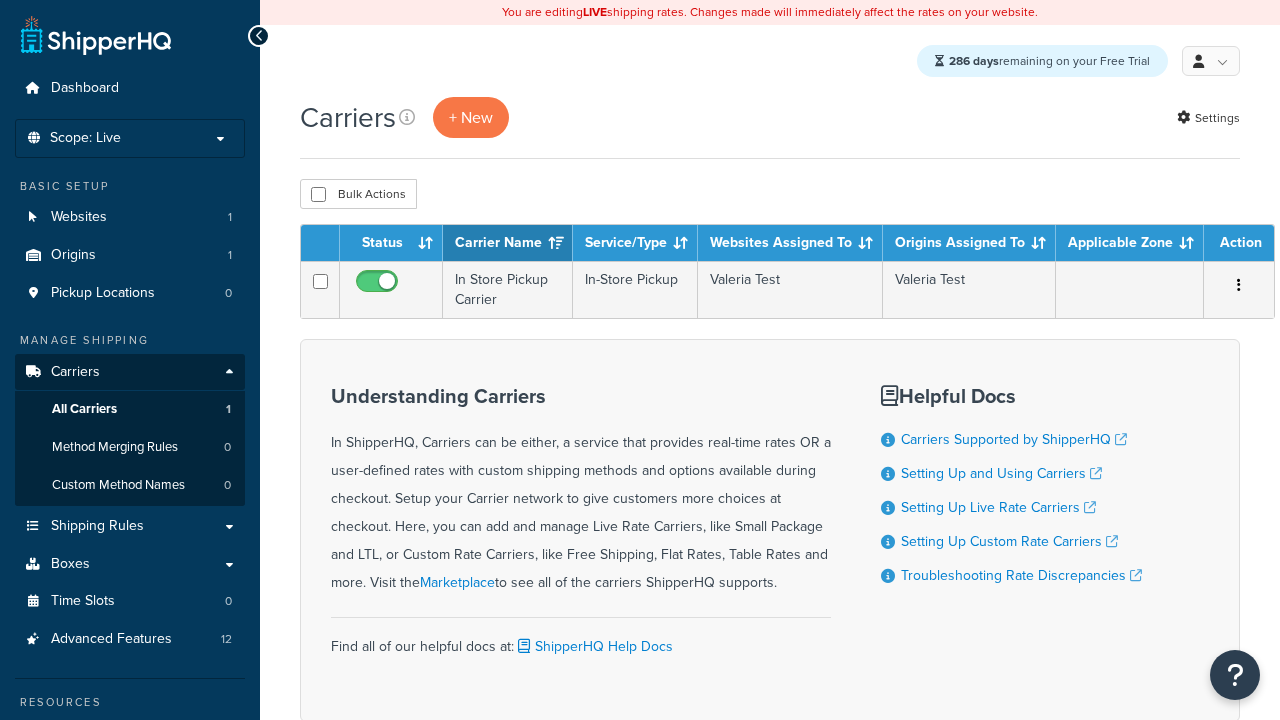 scroll, scrollTop: 0, scrollLeft: 0, axis: both 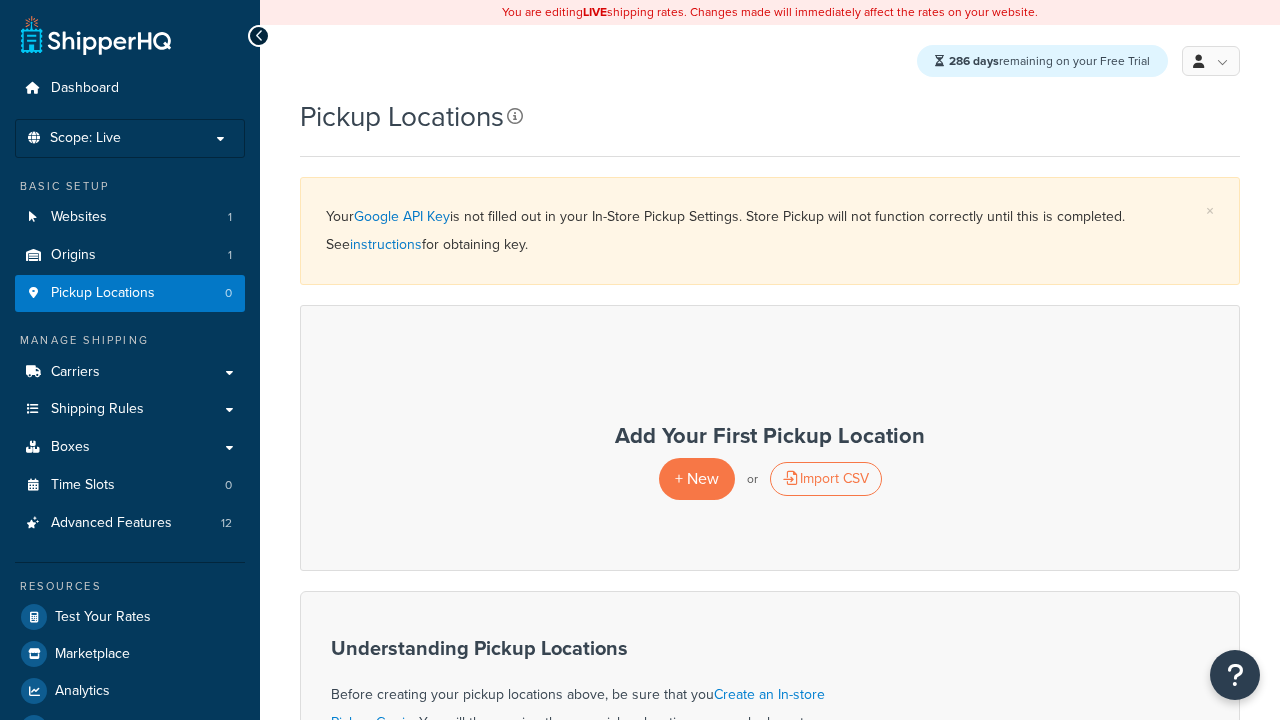 click at bounding box center [515, 116] 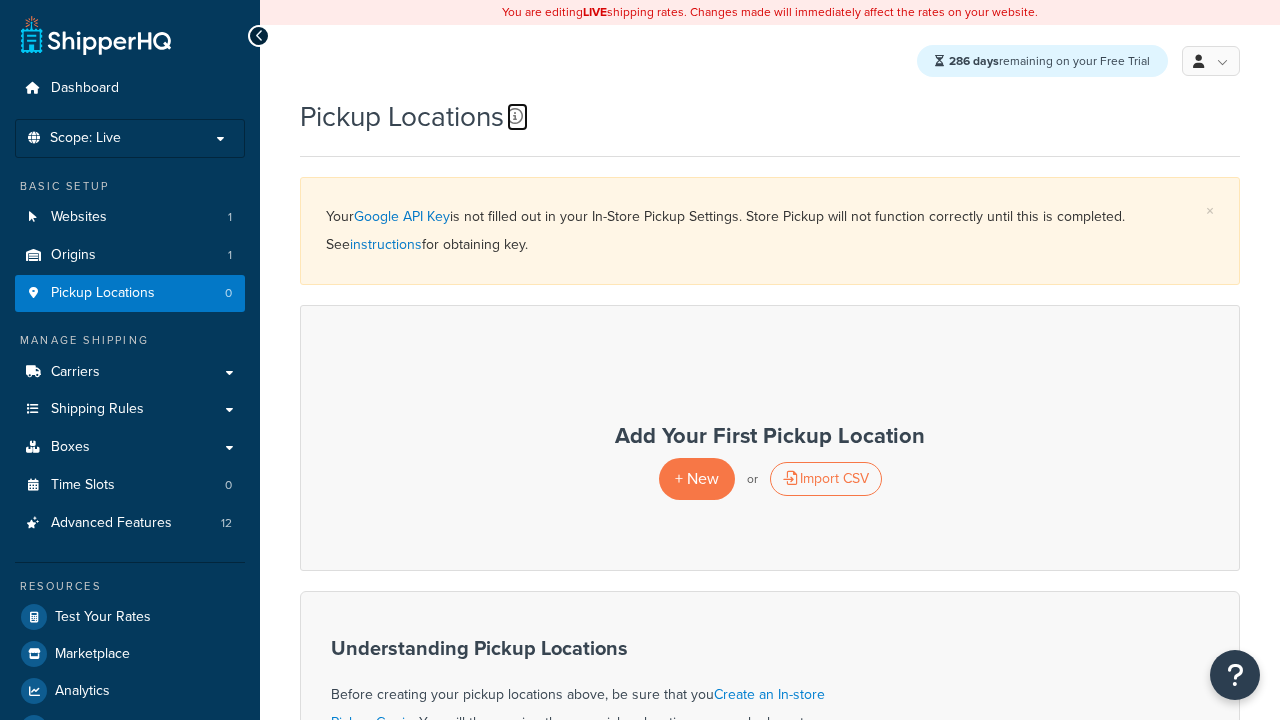 scroll, scrollTop: 0, scrollLeft: 0, axis: both 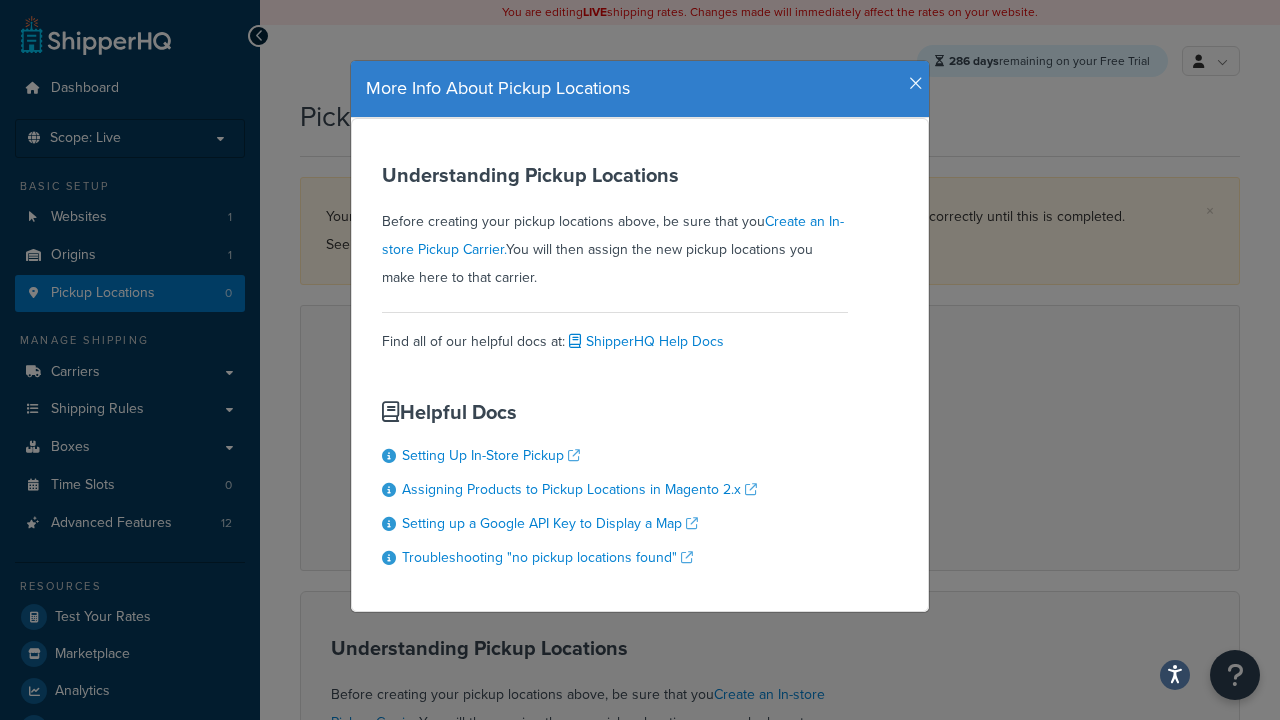 click at bounding box center (916, 84) 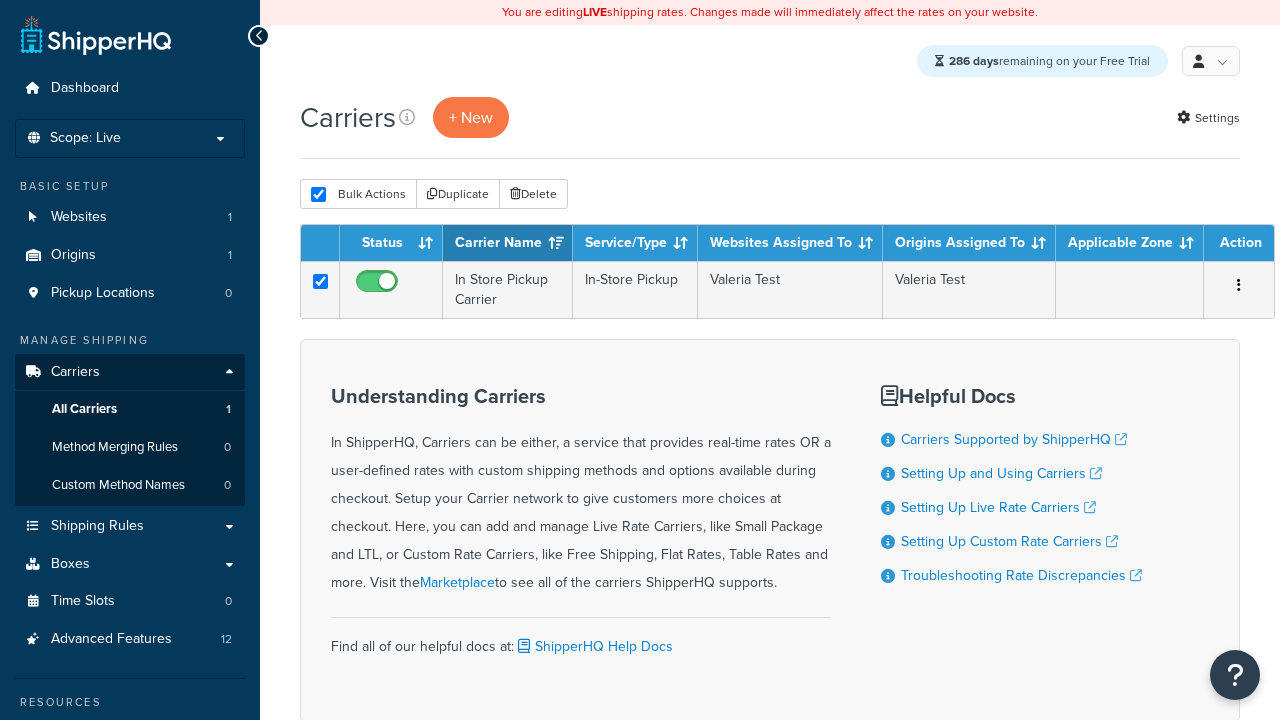 scroll, scrollTop: 0, scrollLeft: 0, axis: both 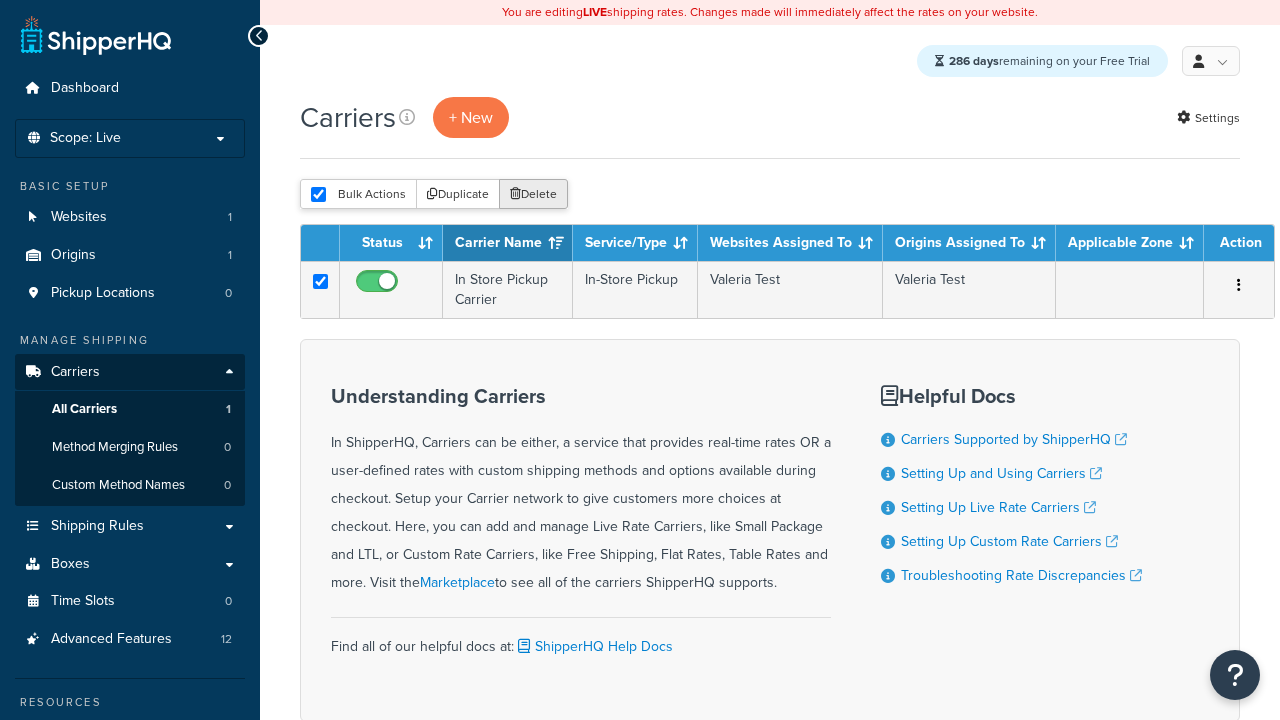 click on "Delete" at bounding box center (533, 194) 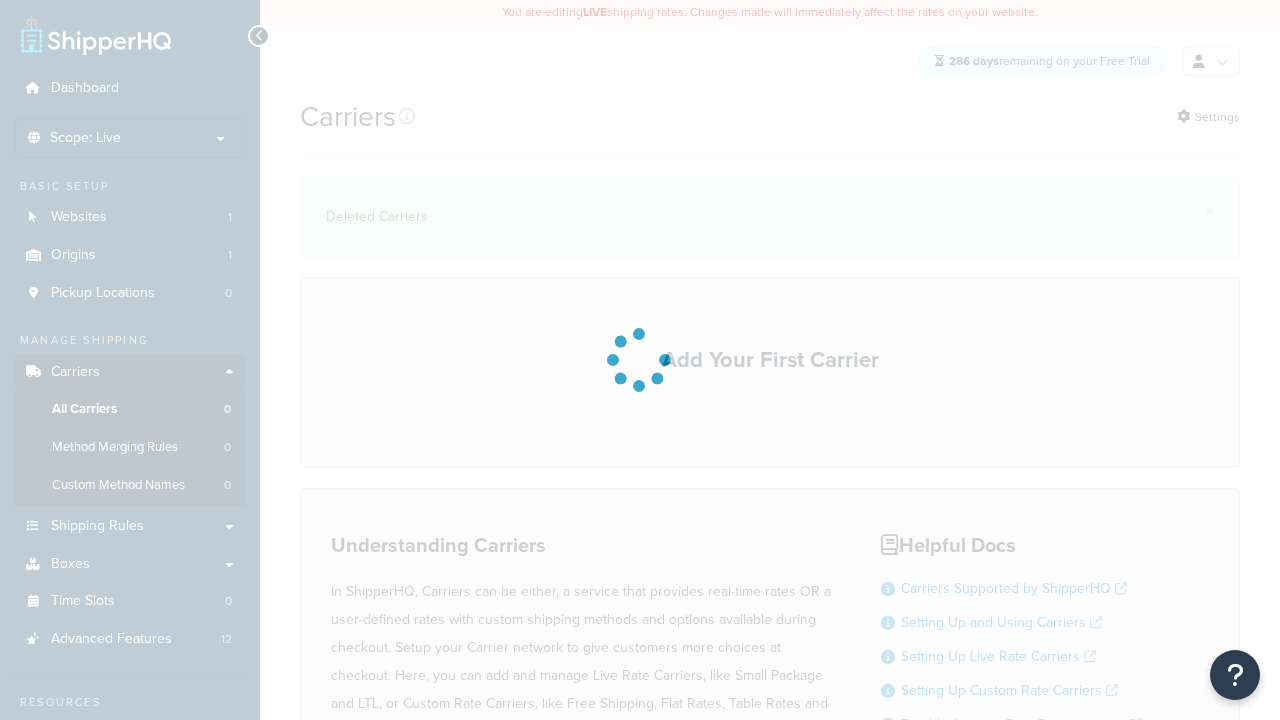 scroll, scrollTop: 0, scrollLeft: 0, axis: both 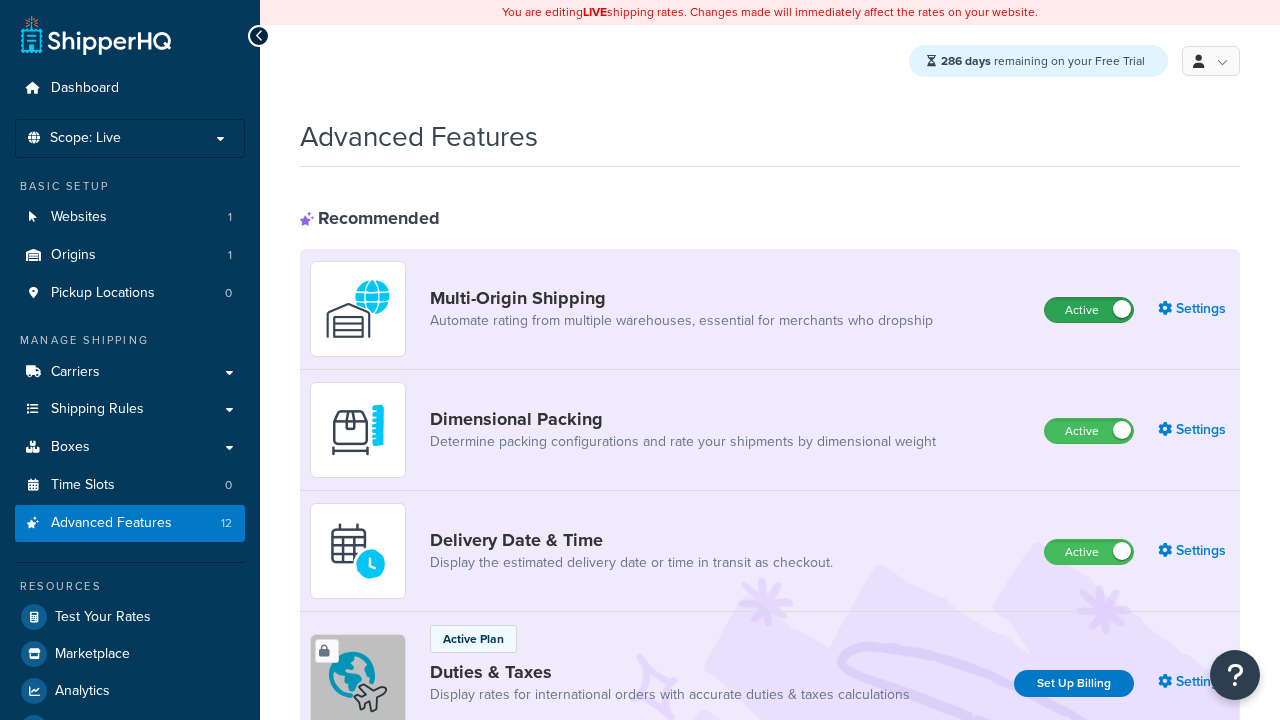 click on "Active" at bounding box center [1089, 310] 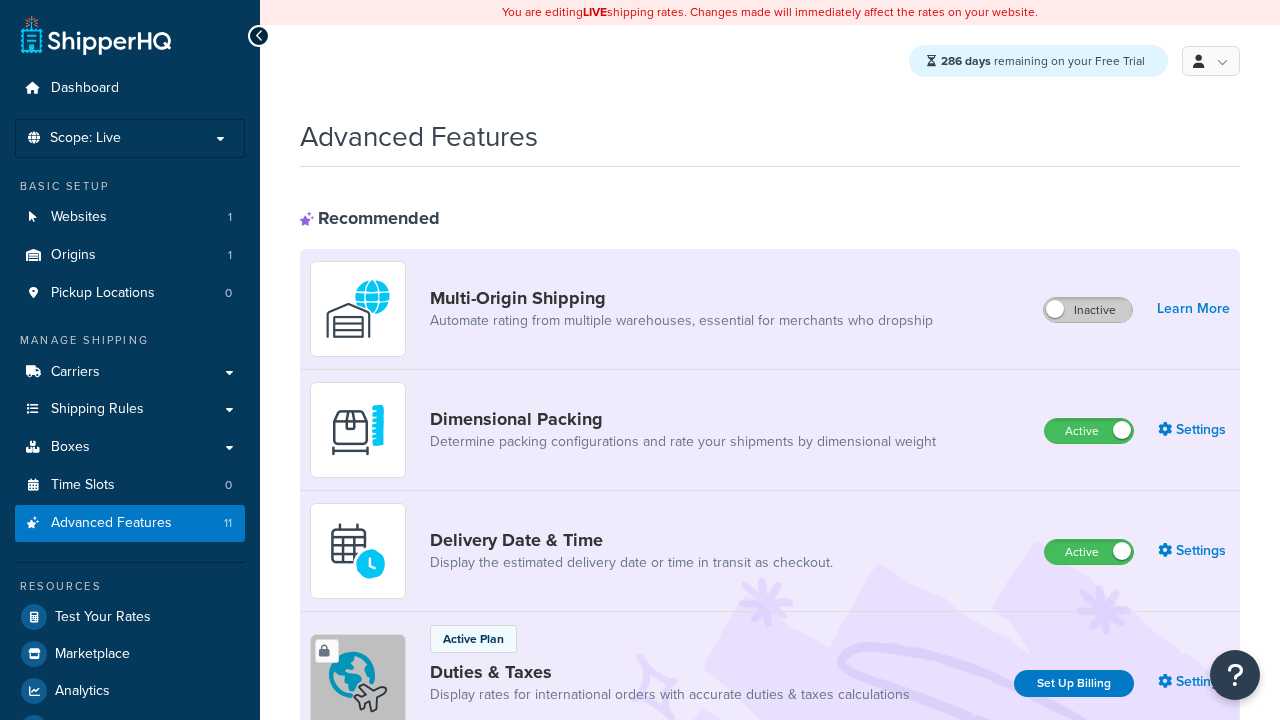 scroll, scrollTop: 0, scrollLeft: 0, axis: both 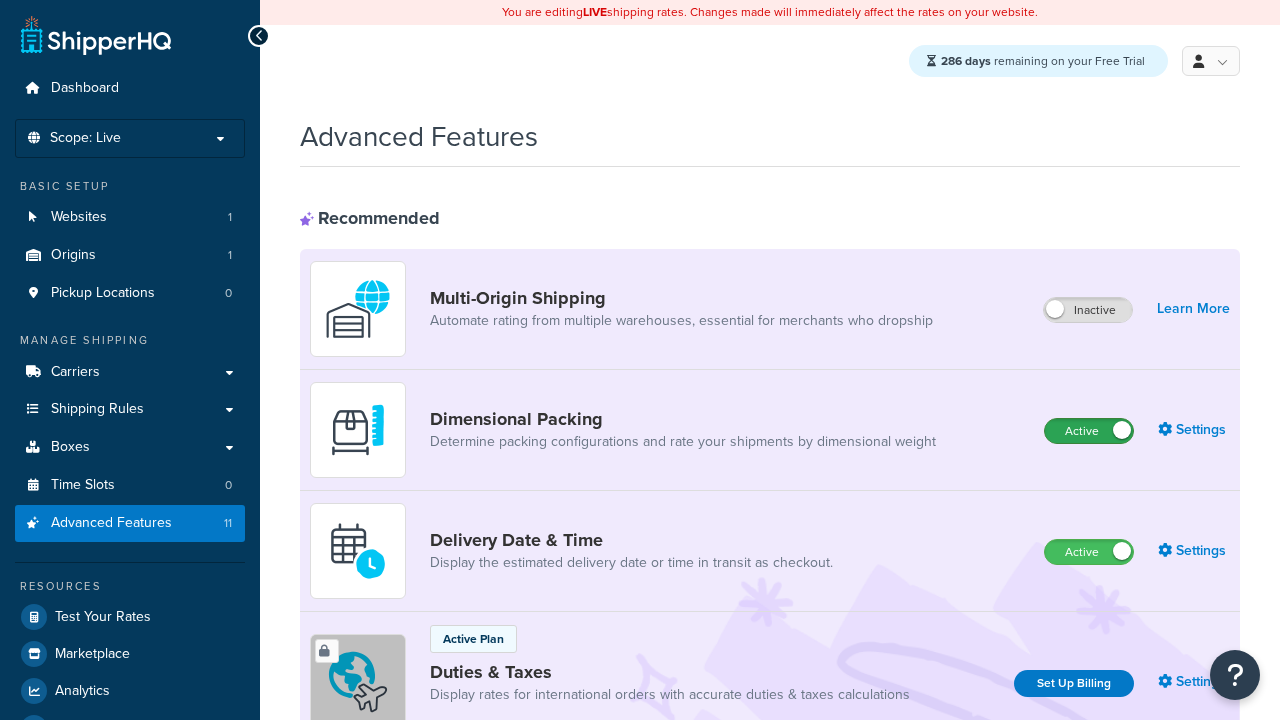 click on "Active" at bounding box center (1089, 431) 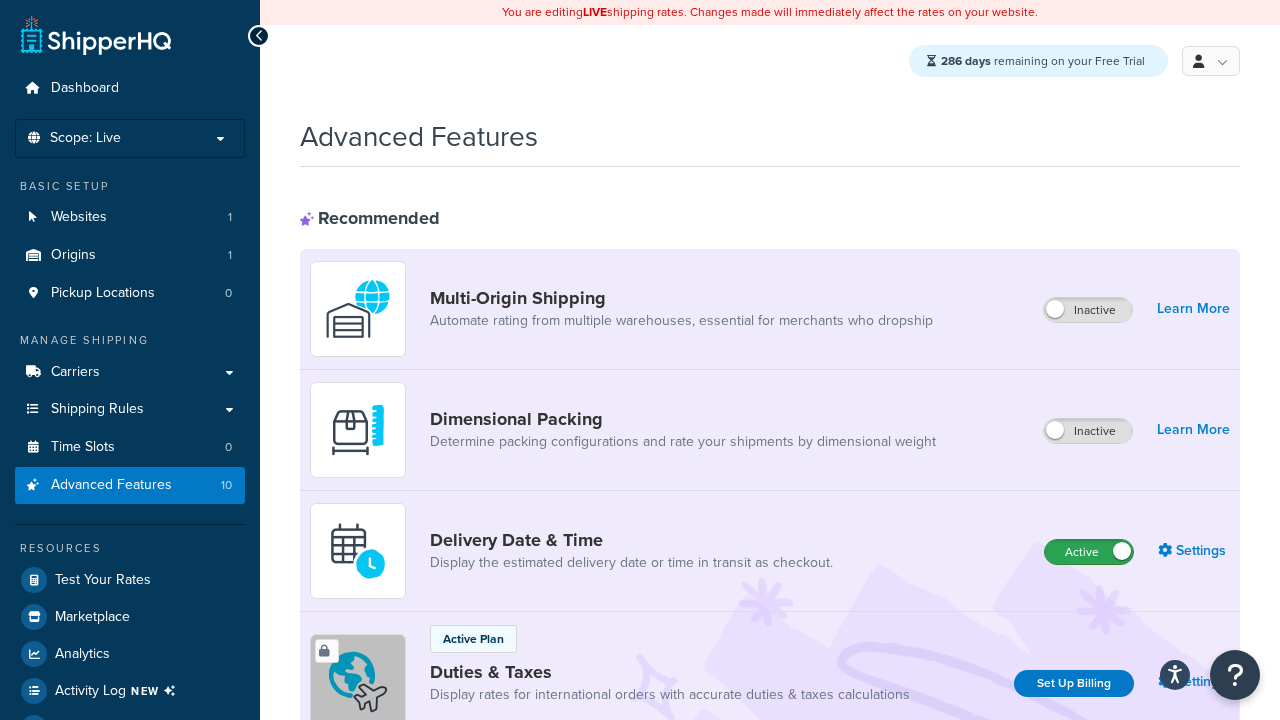 click on "Active" at bounding box center [1089, 552] 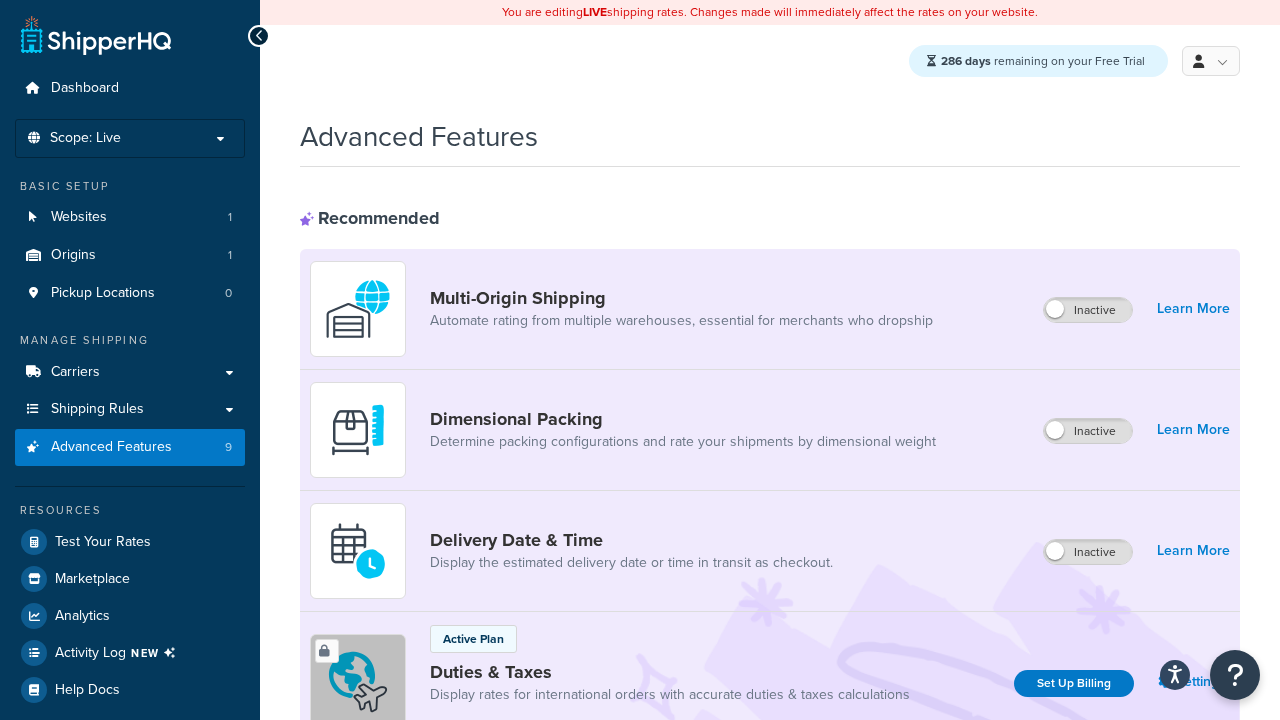 click on "Active" at bounding box center [1089, 887] 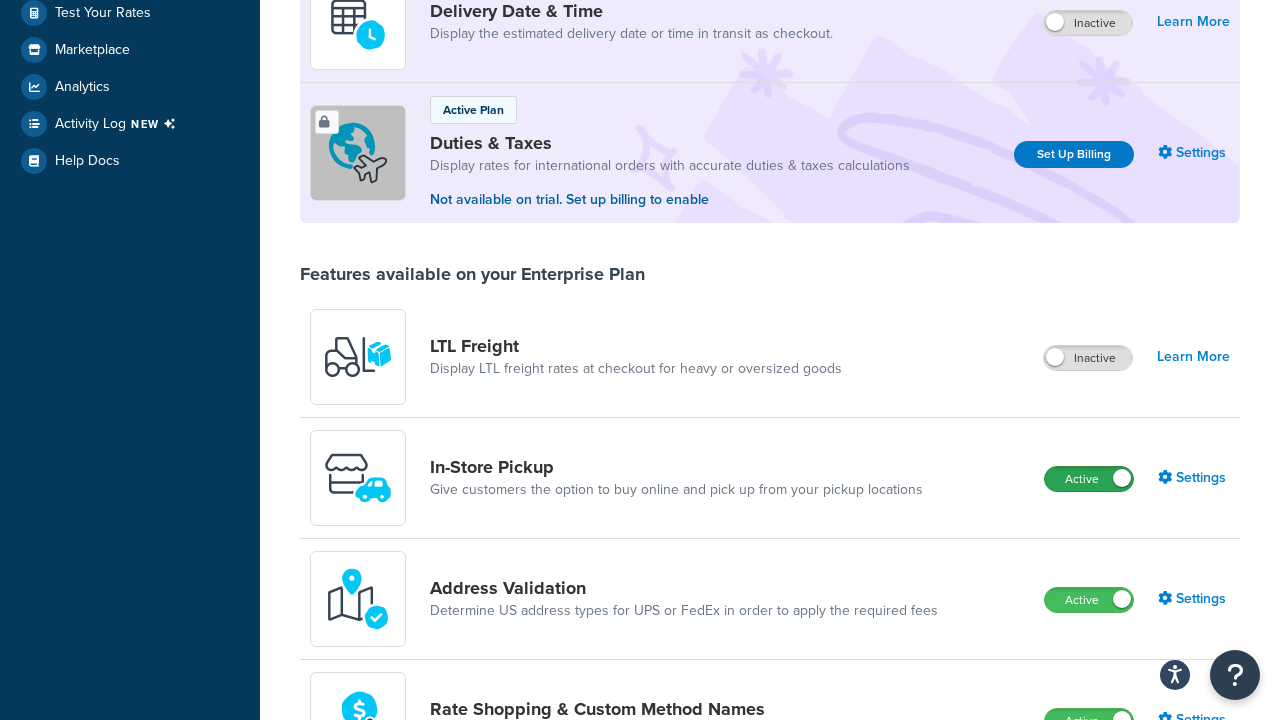 click on "Active" at bounding box center (1089, 479) 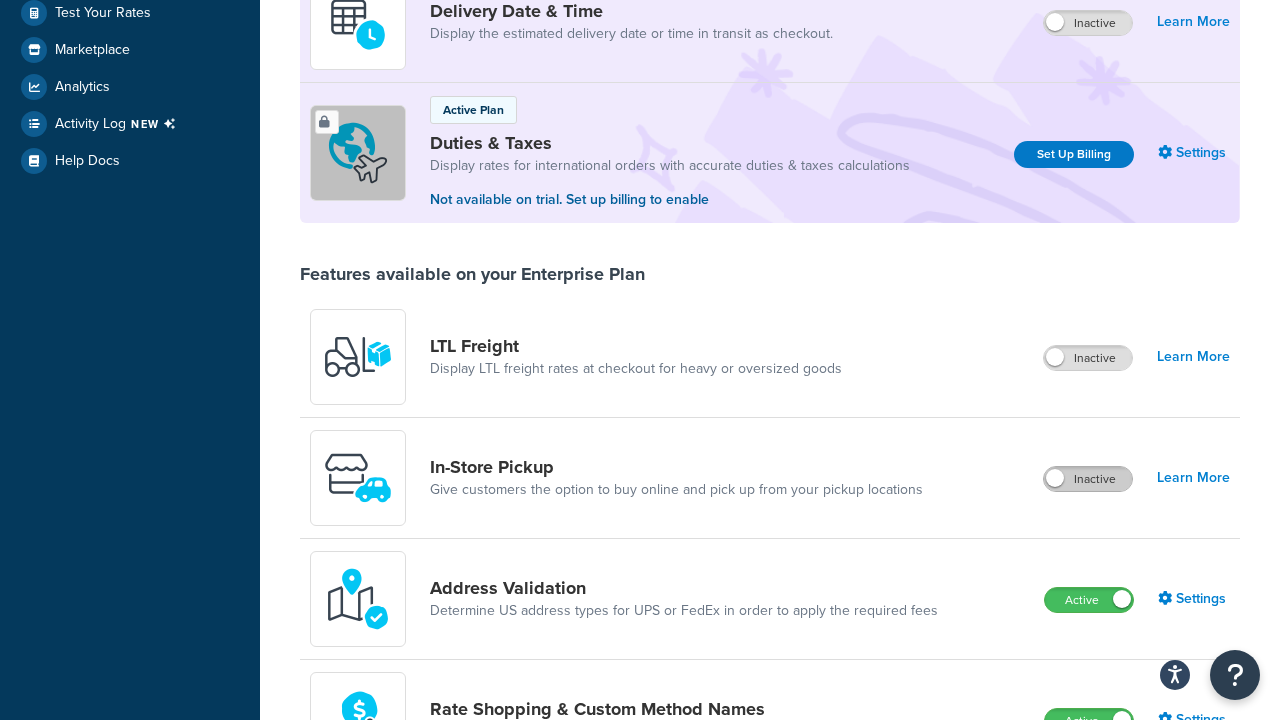 click on "Active" at bounding box center [1089, 600] 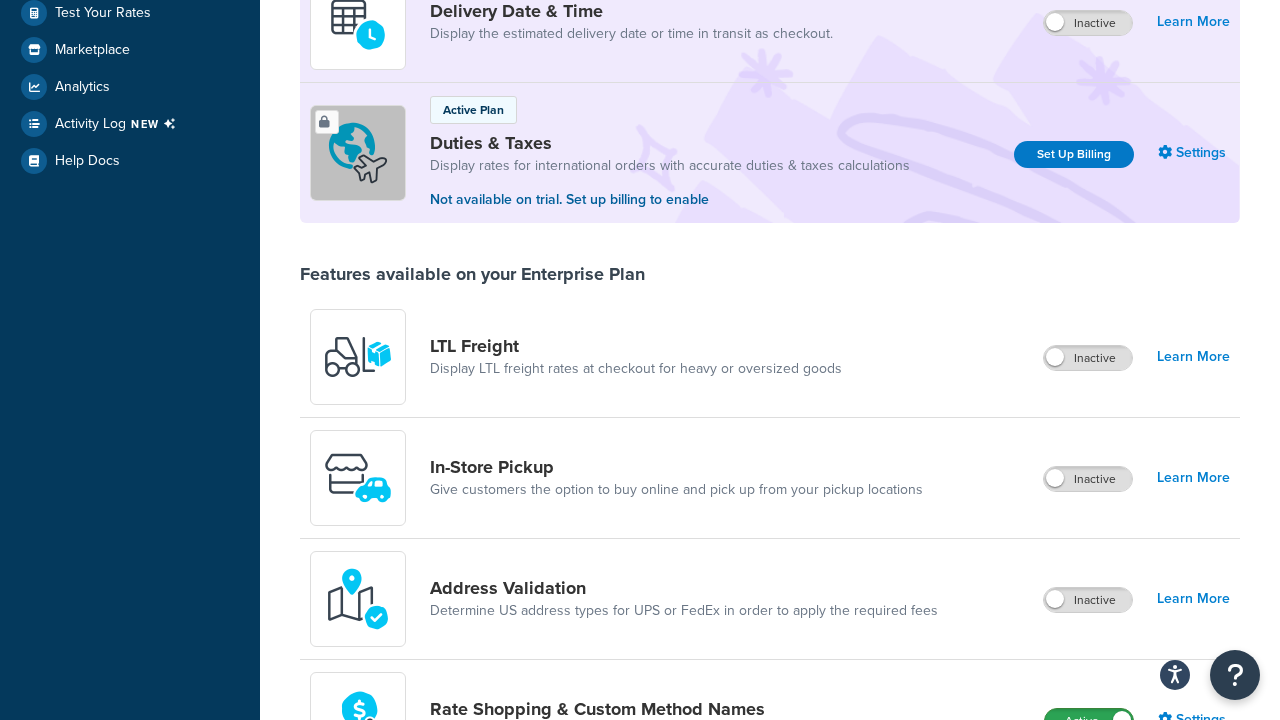 click on "Active" at bounding box center [1089, 721] 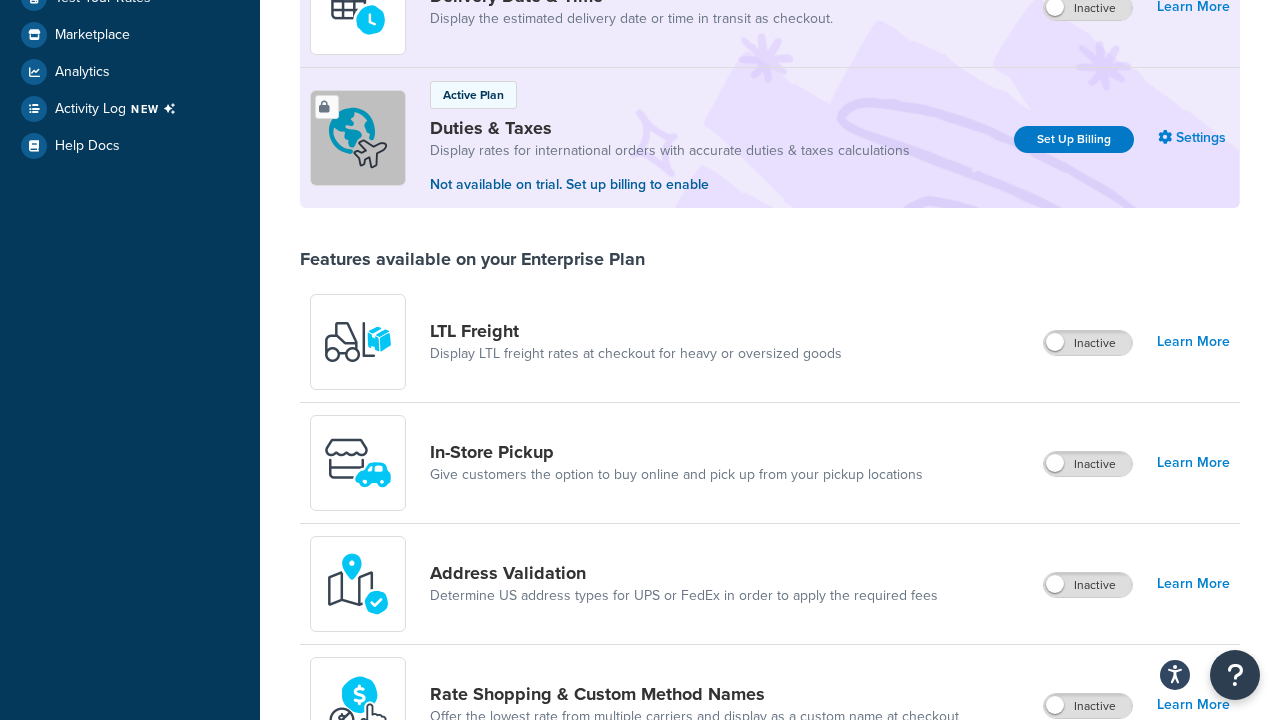 click on "Active" at bounding box center [1088, 827] 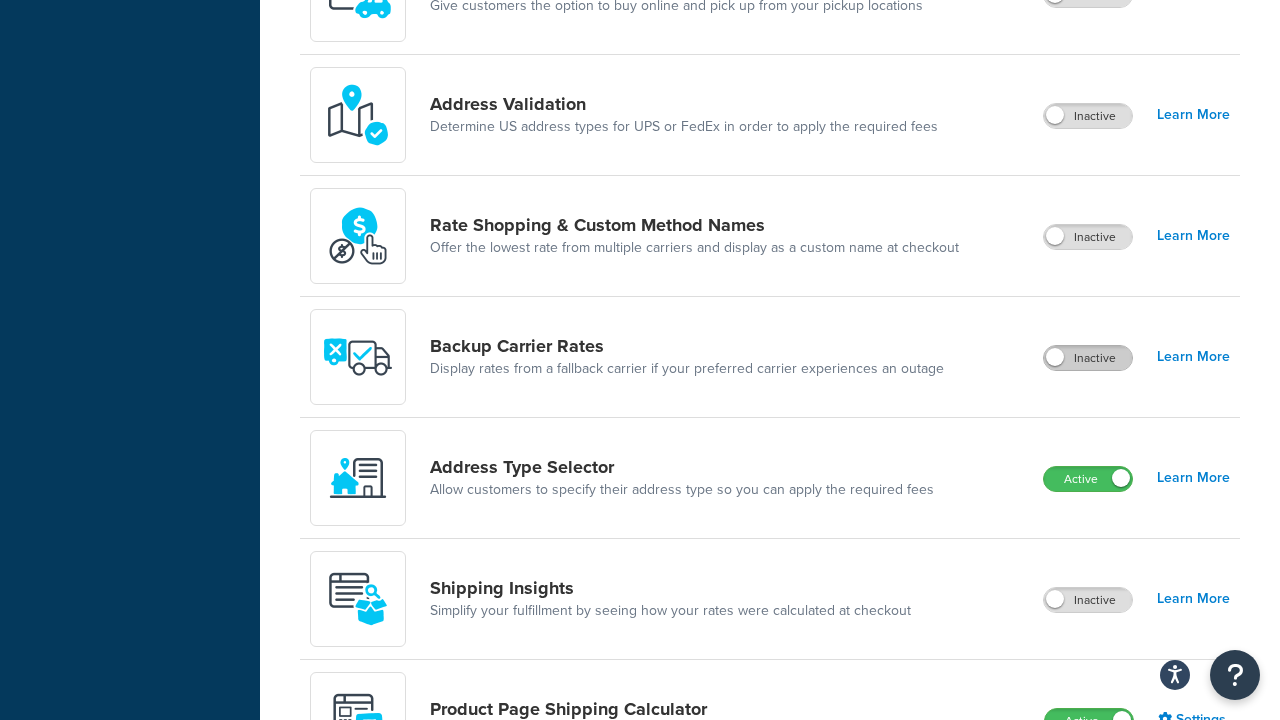 click on "Active" at bounding box center [1088, 479] 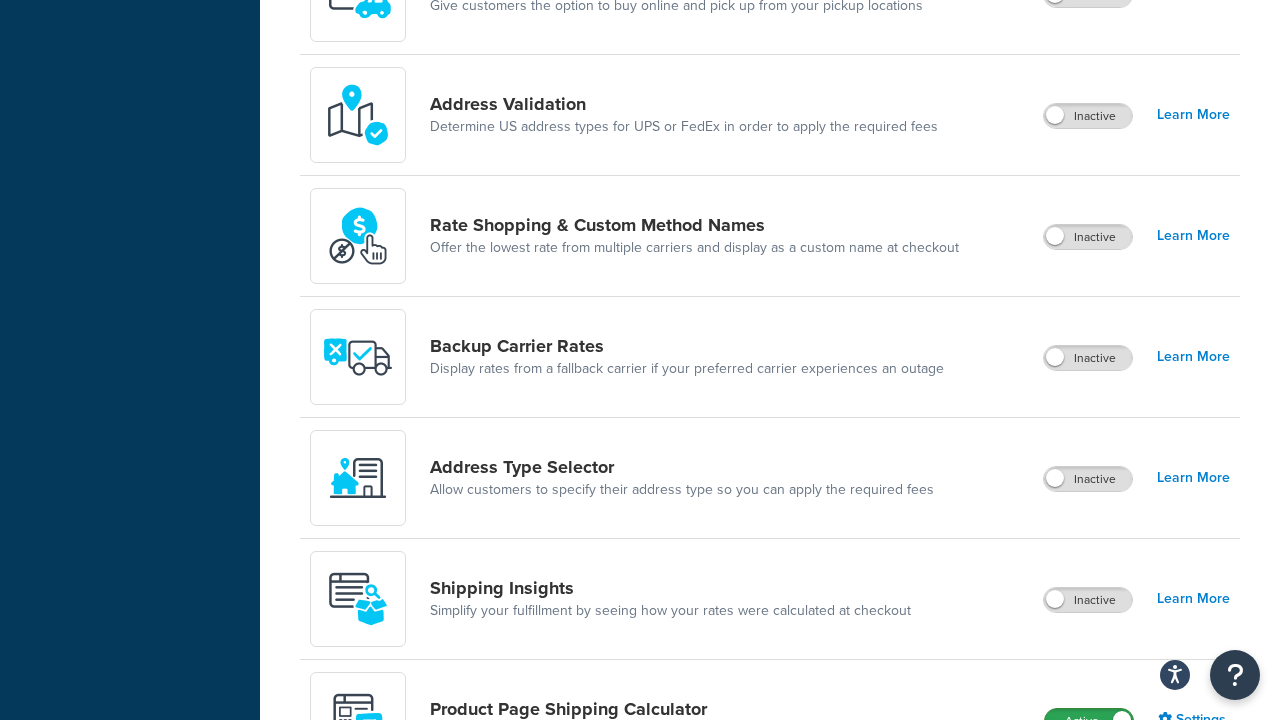click on "Active" at bounding box center [1089, 721] 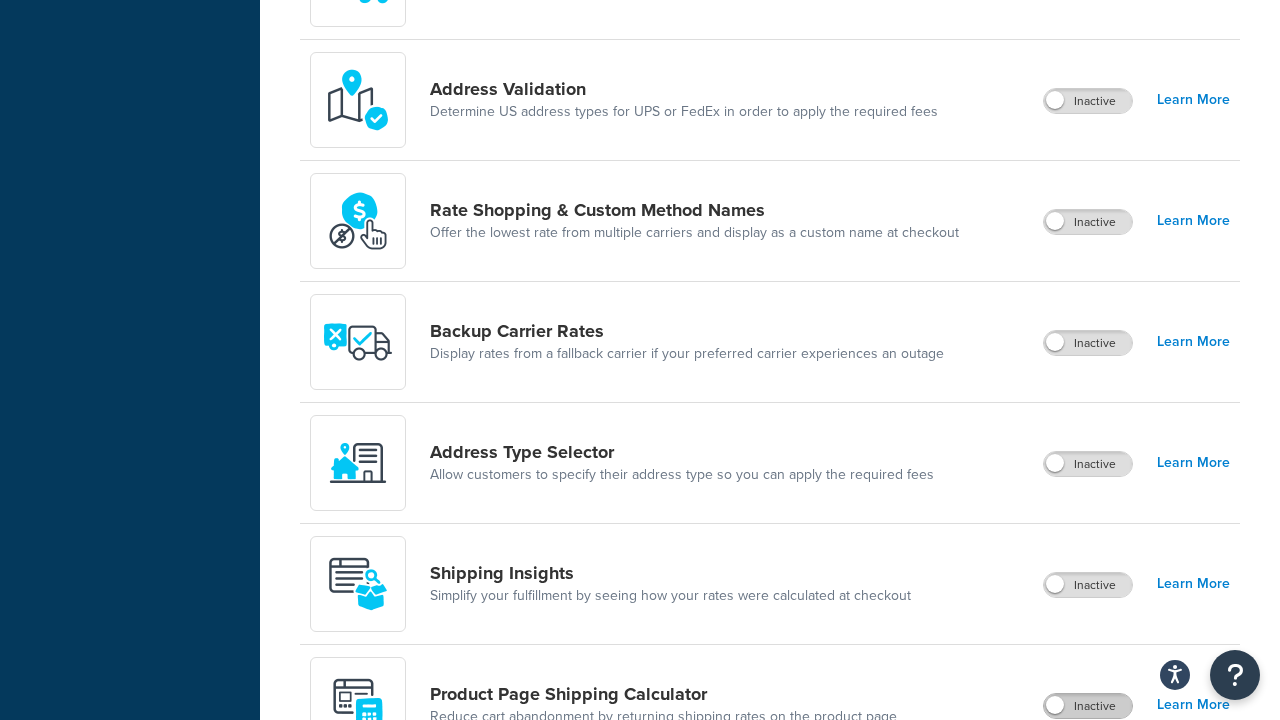 click on "Active" at bounding box center (1088, 827) 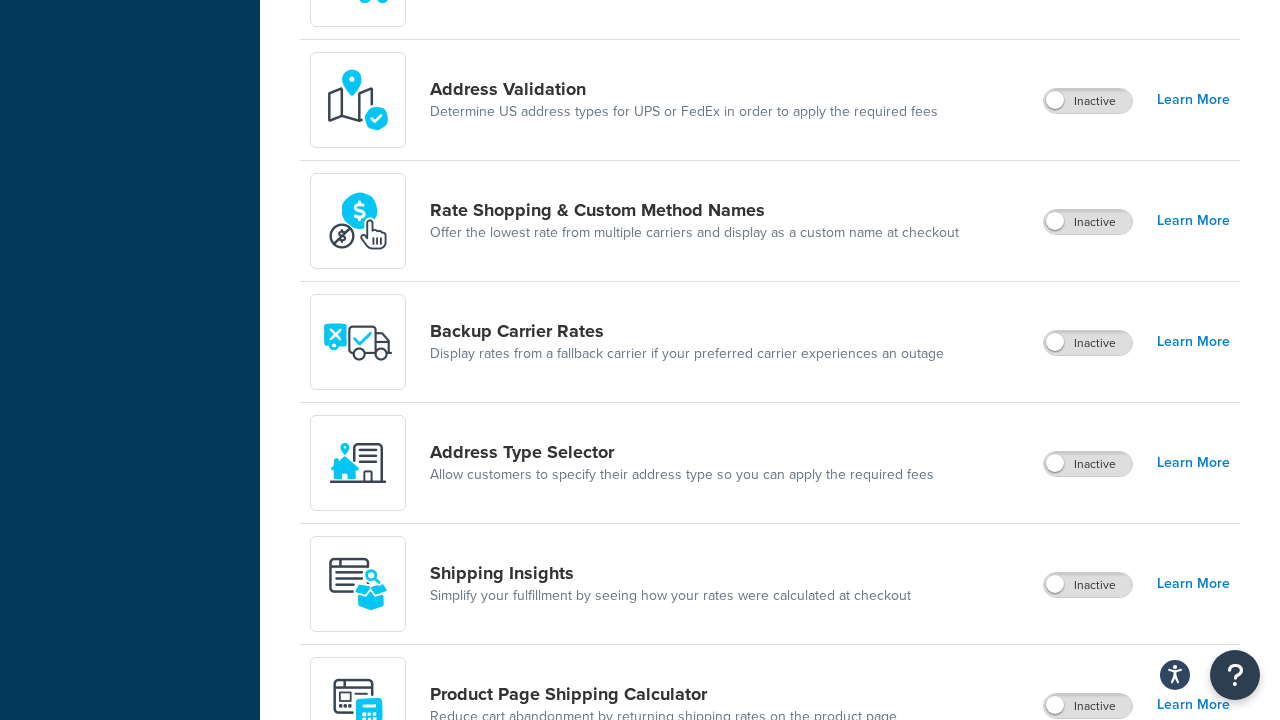 scroll, scrollTop: 1497, scrollLeft: 0, axis: vertical 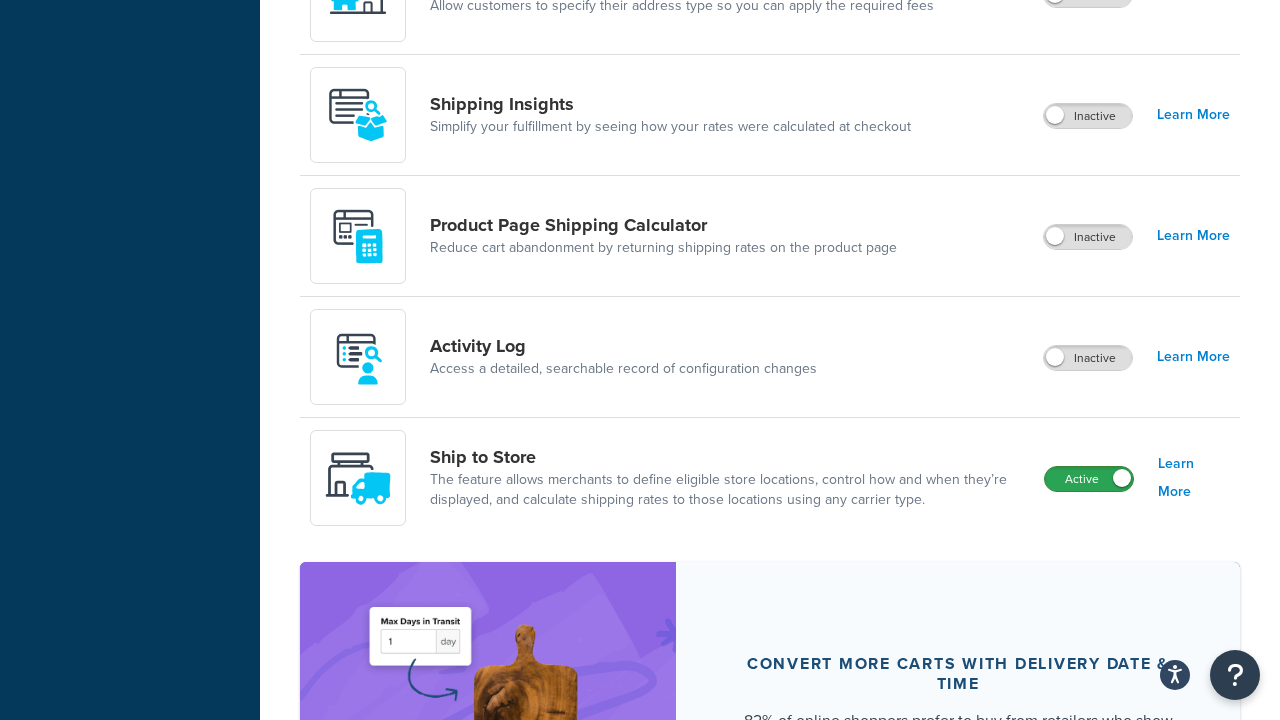 click on "Active" at bounding box center [1089, 479] 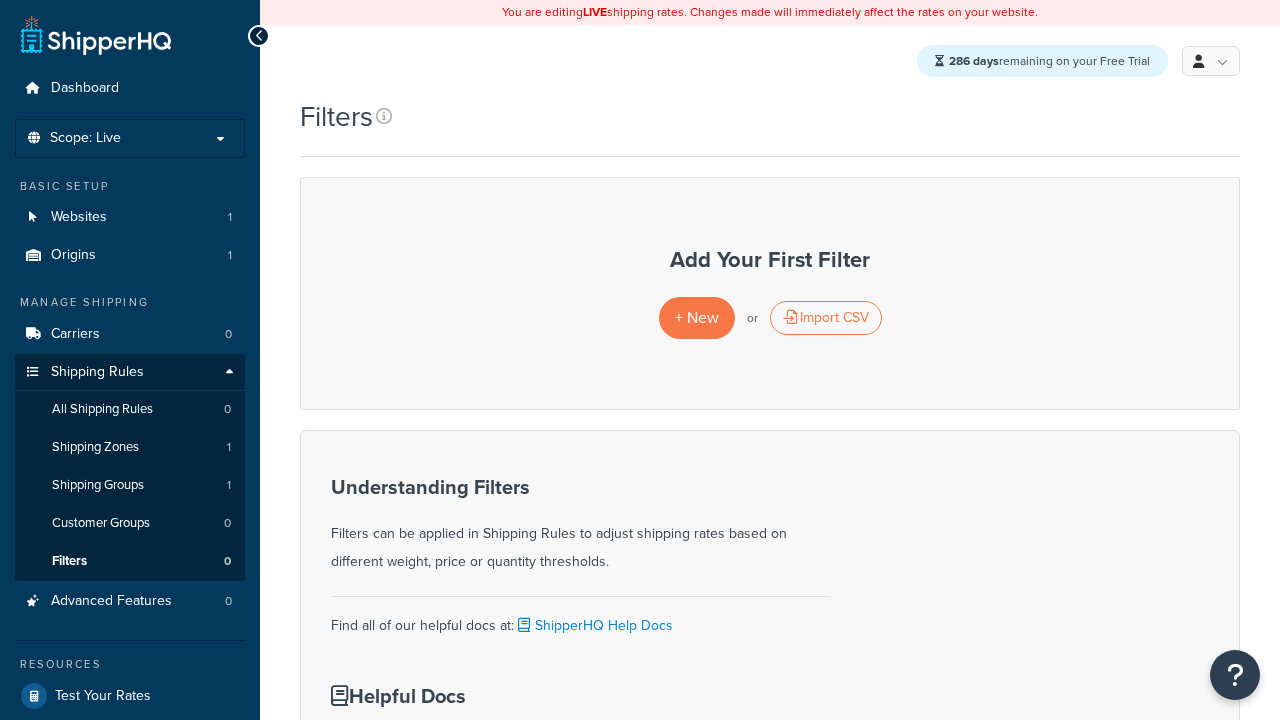 scroll, scrollTop: 0, scrollLeft: 0, axis: both 